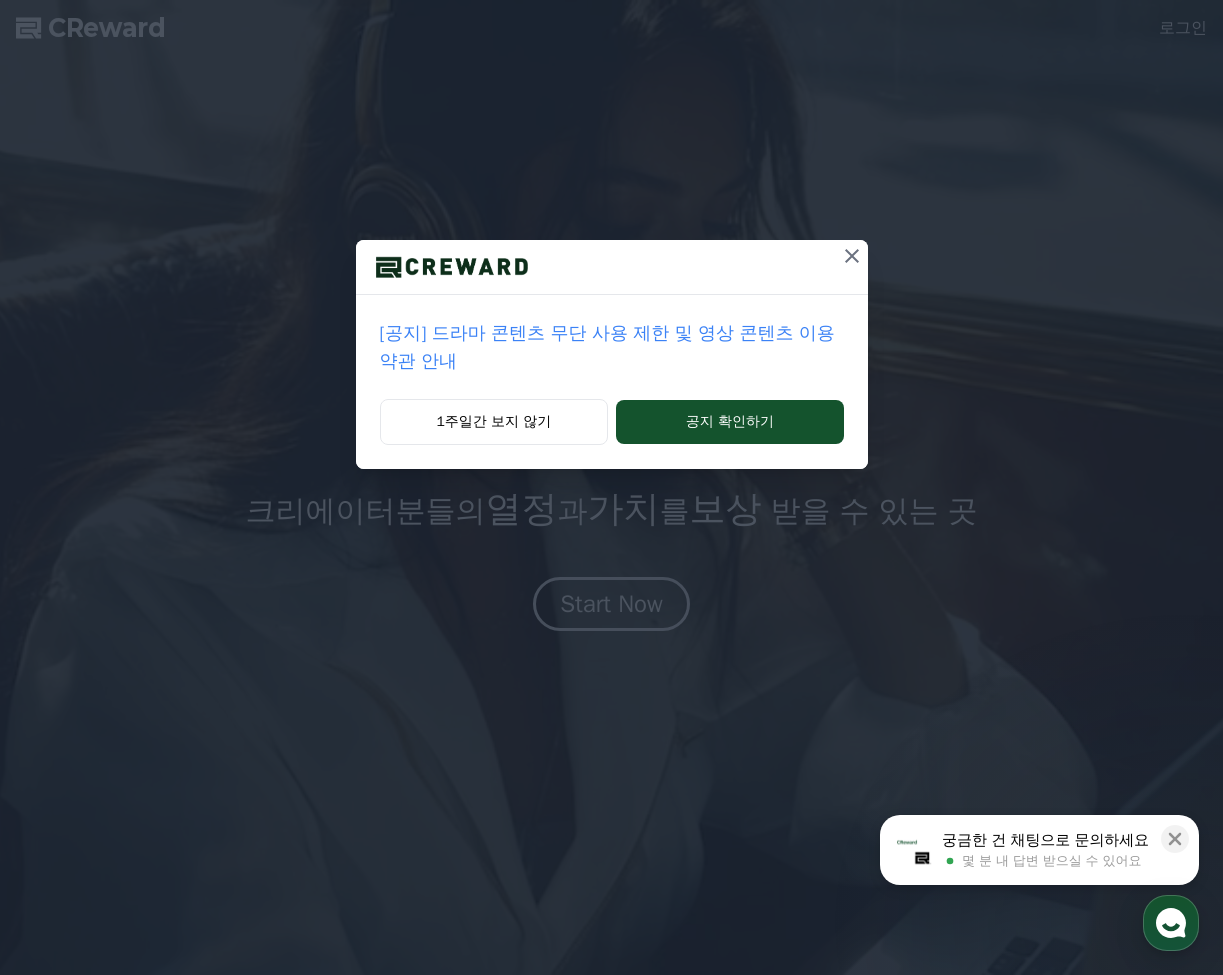 scroll, scrollTop: 0, scrollLeft: 0, axis: both 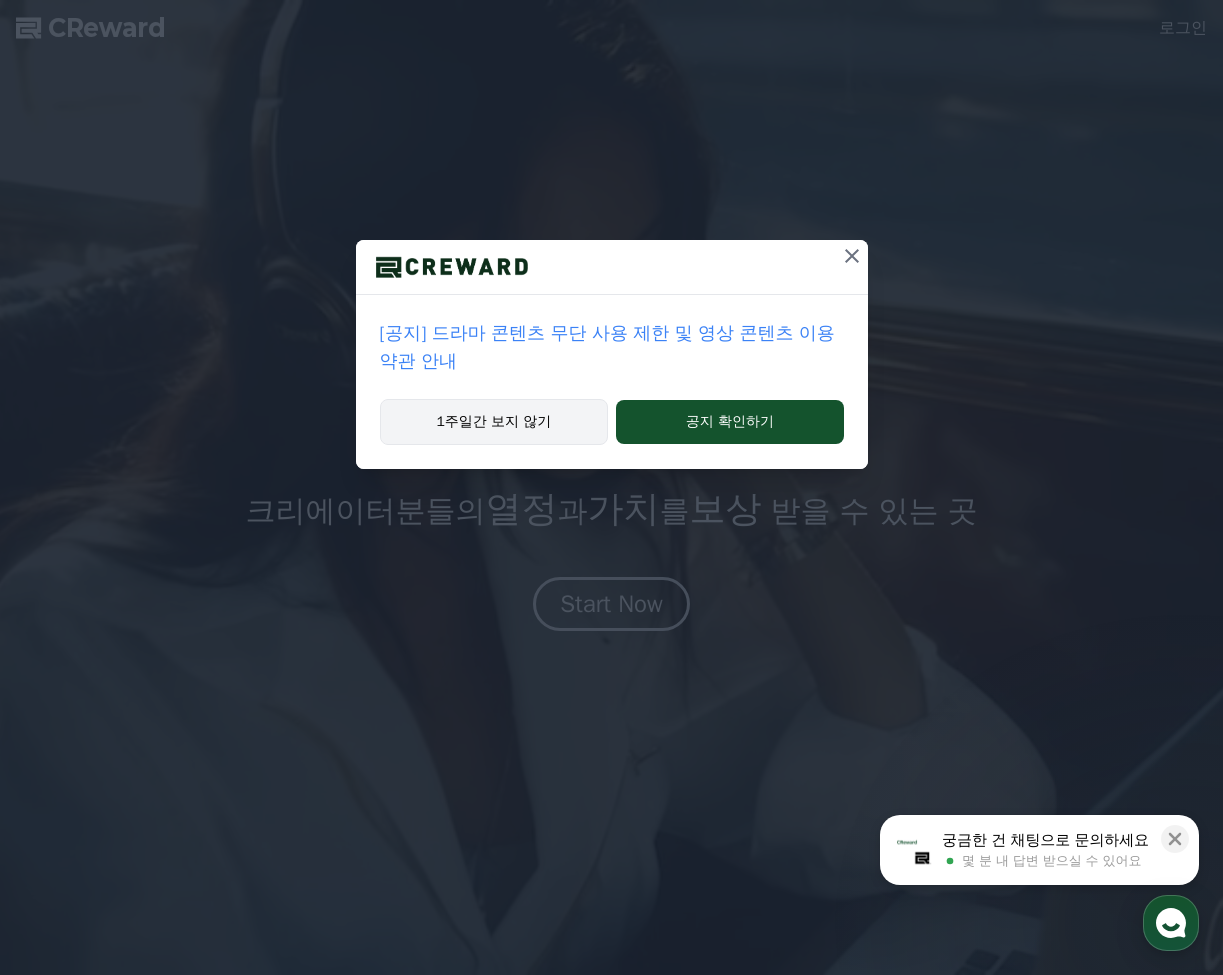 click on "1주일간 보지 않기" at bounding box center (494, 422) 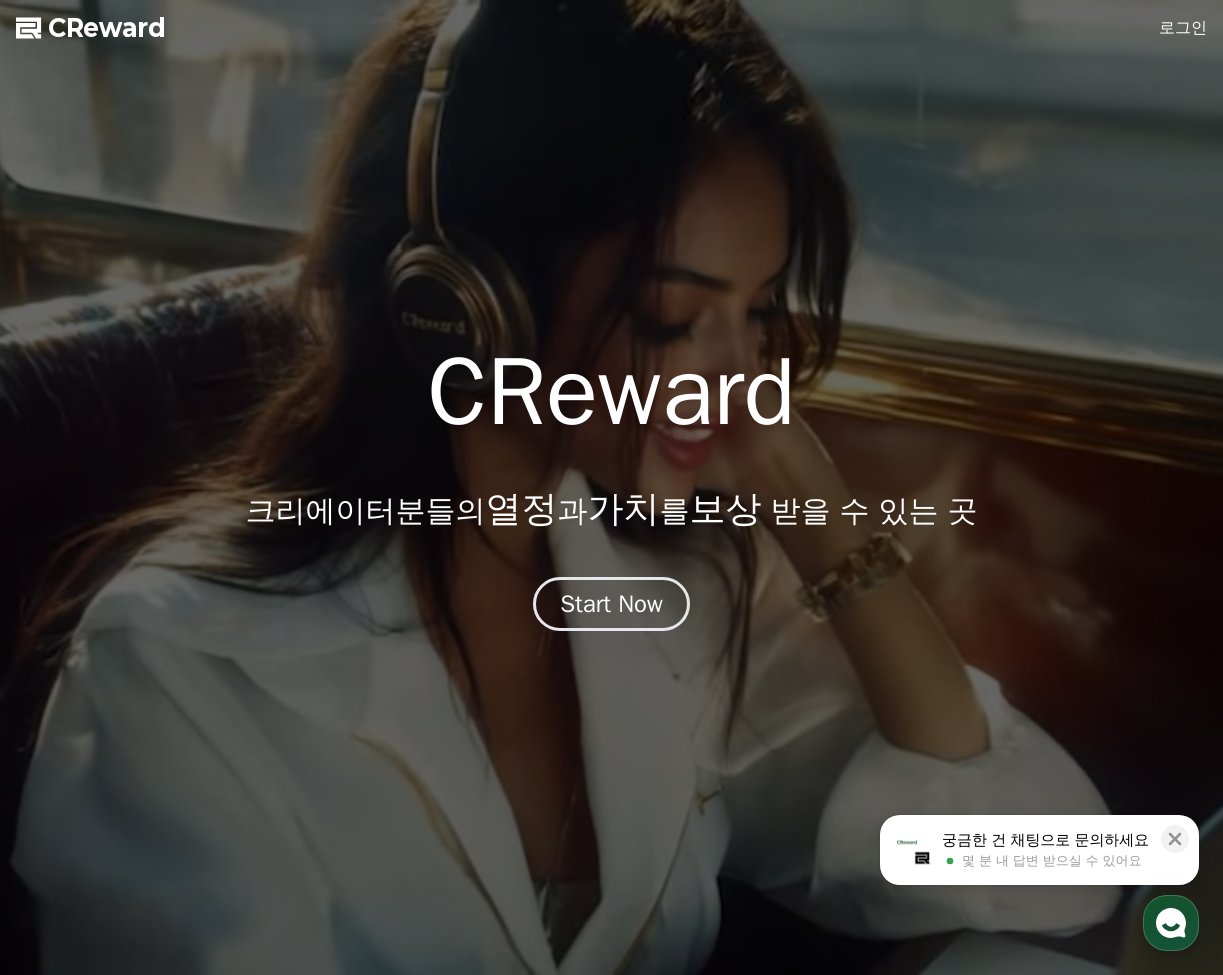 click on "로그인" at bounding box center [1183, 28] 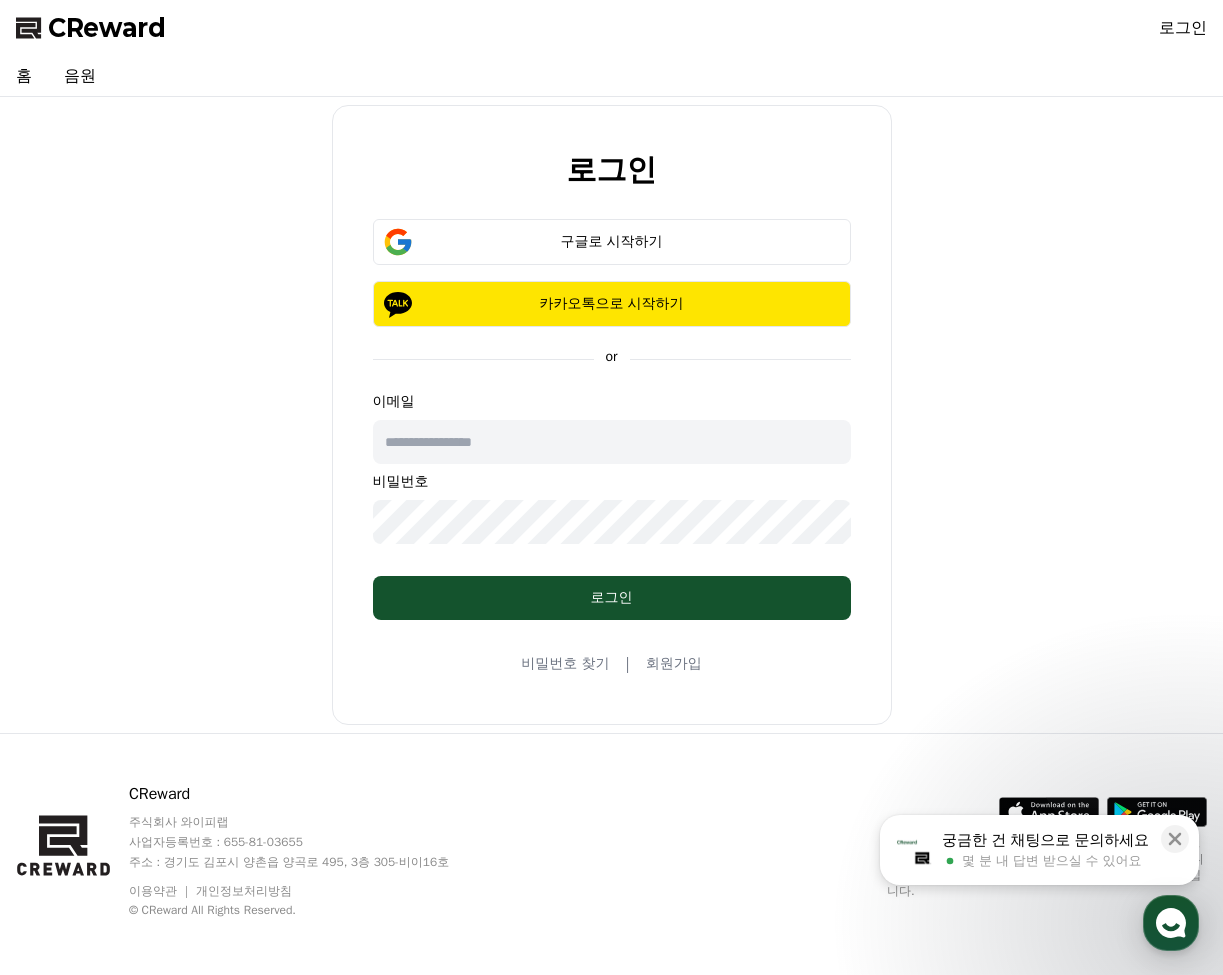 click on "로그인      구글로 시작하기       카카오톡으로 시작하기   or   이메일     비밀번호       로그인   비밀번호 찾기   |   회원가입" at bounding box center (612, 415) 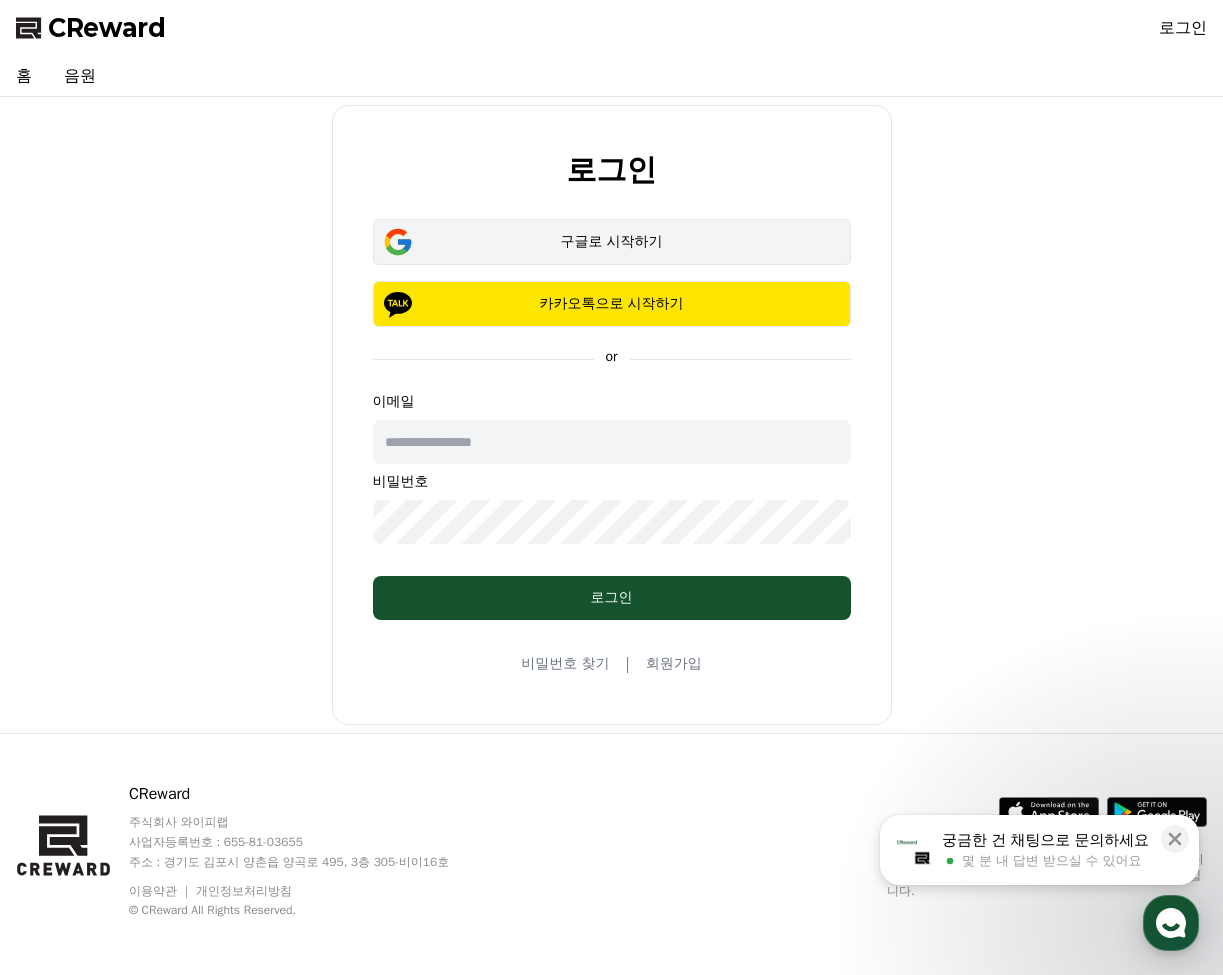 click on "구글로 시작하기" at bounding box center [612, 242] 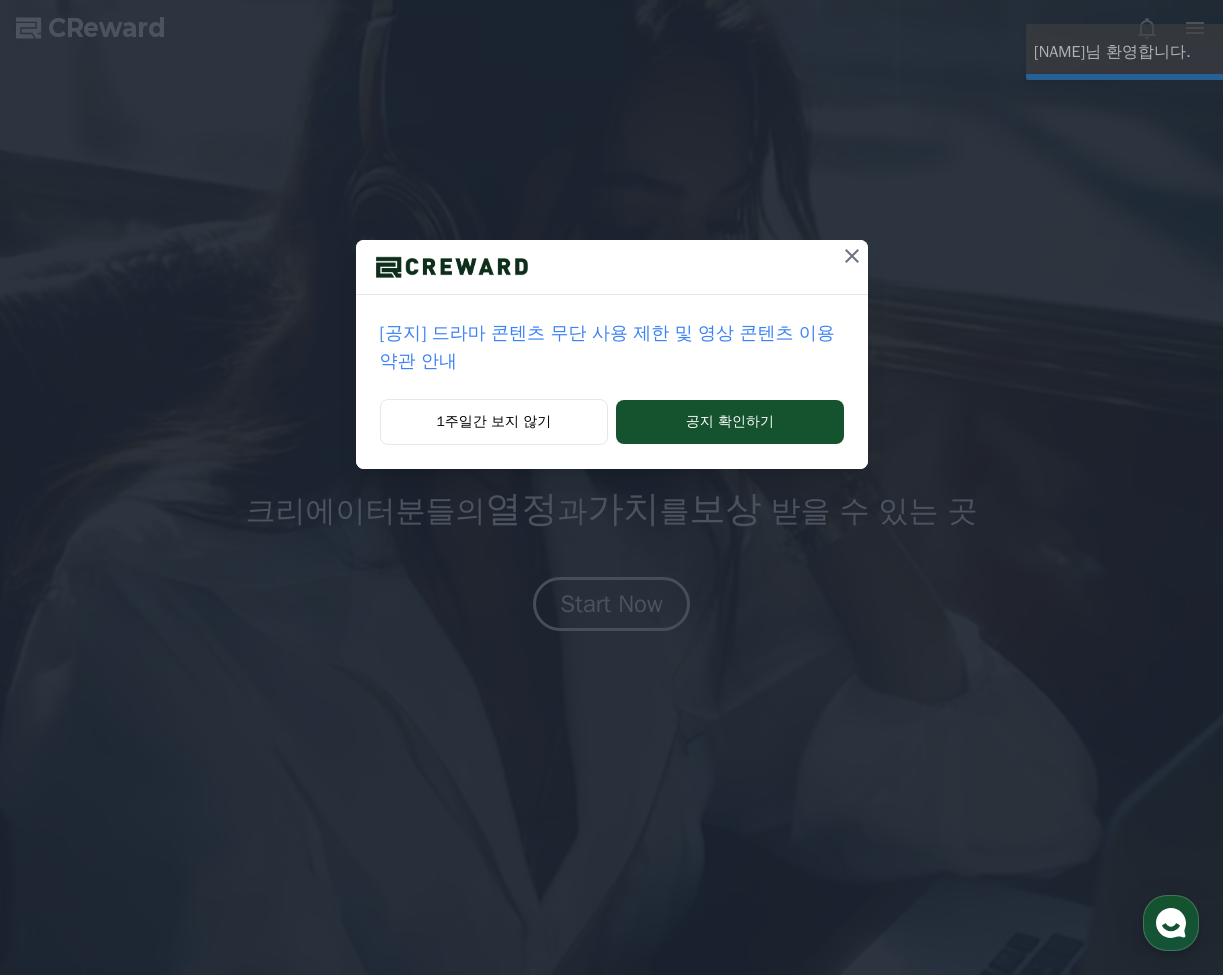 scroll, scrollTop: 0, scrollLeft: 0, axis: both 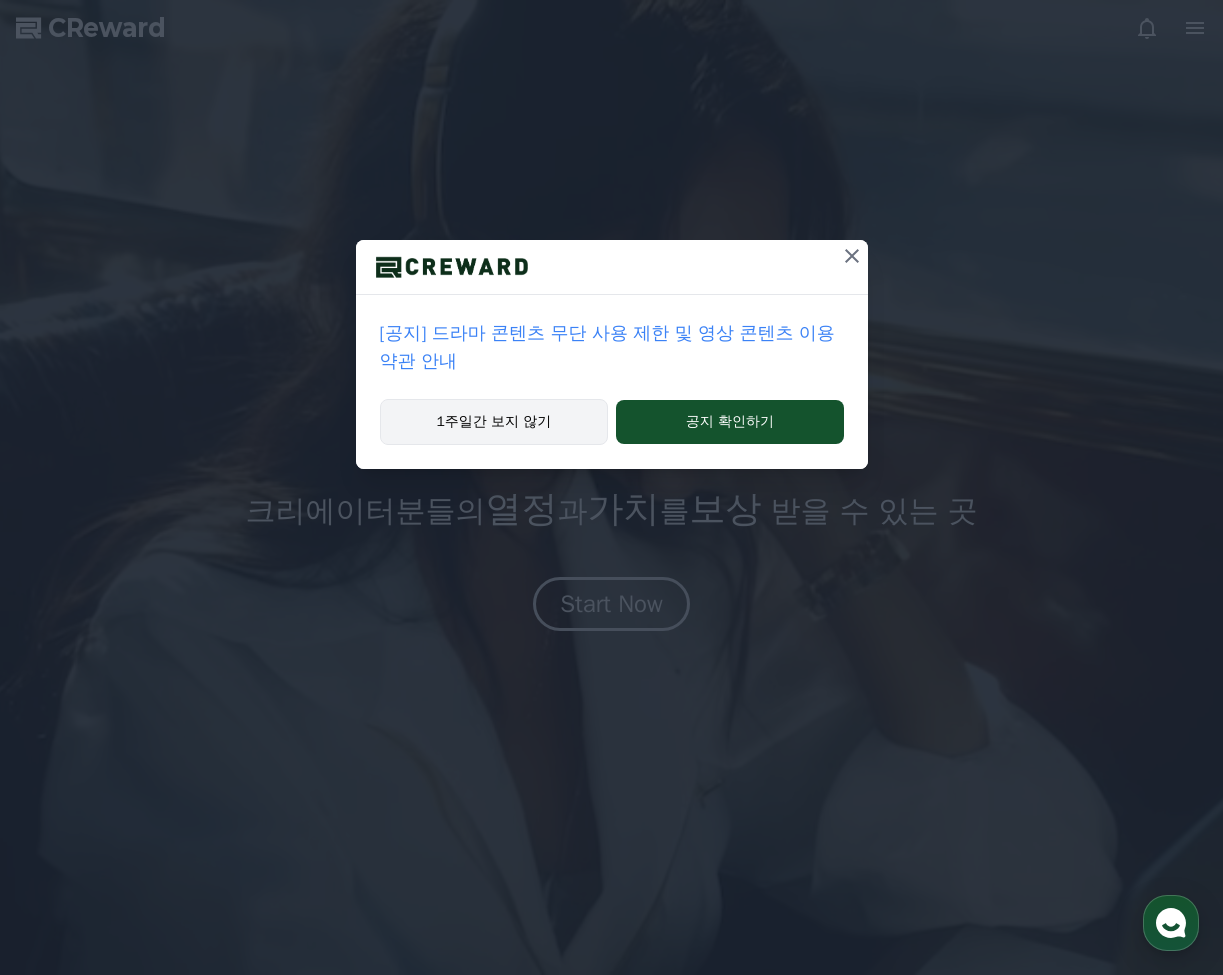 click on "1주일간 보지 않기" at bounding box center [494, 422] 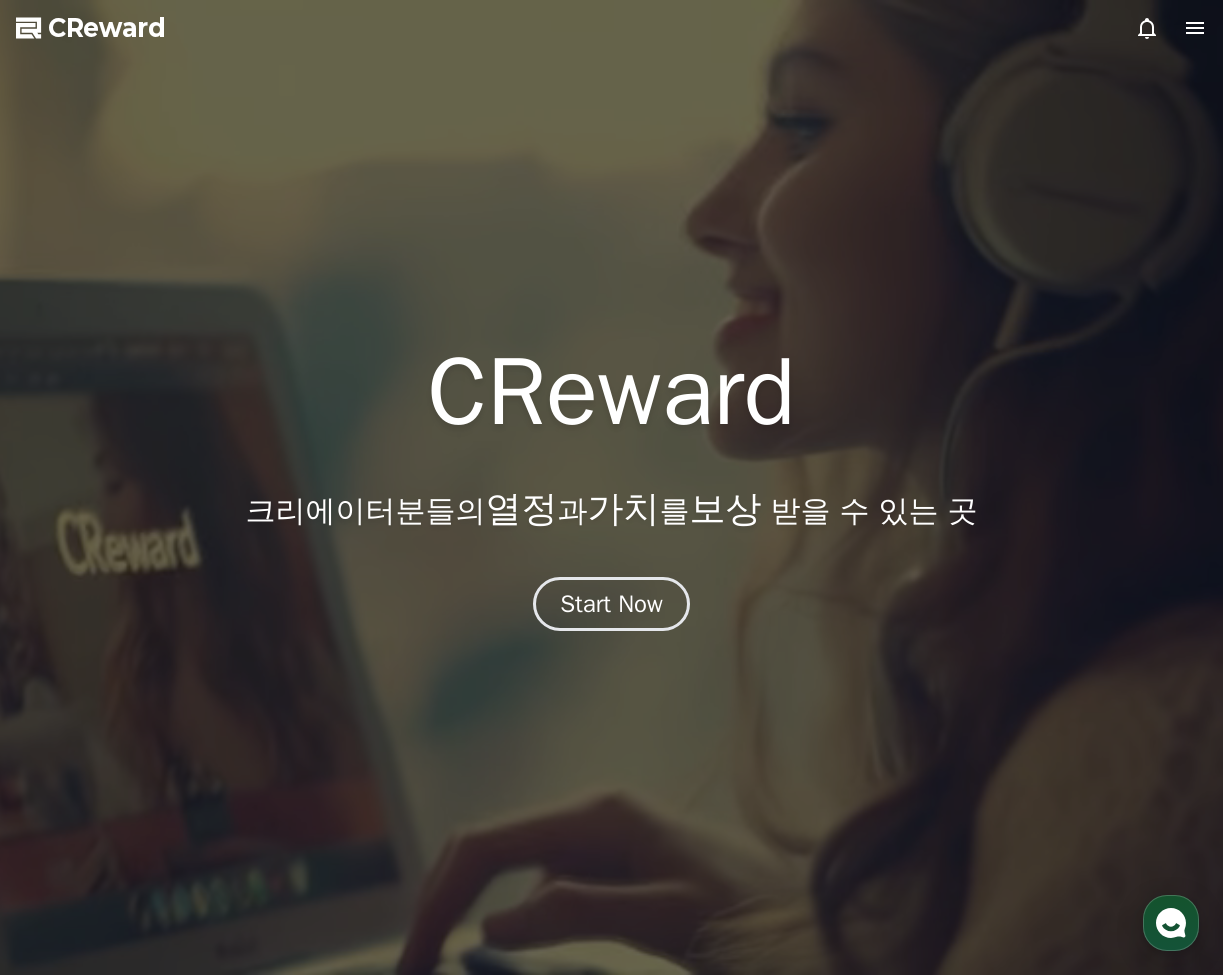 click 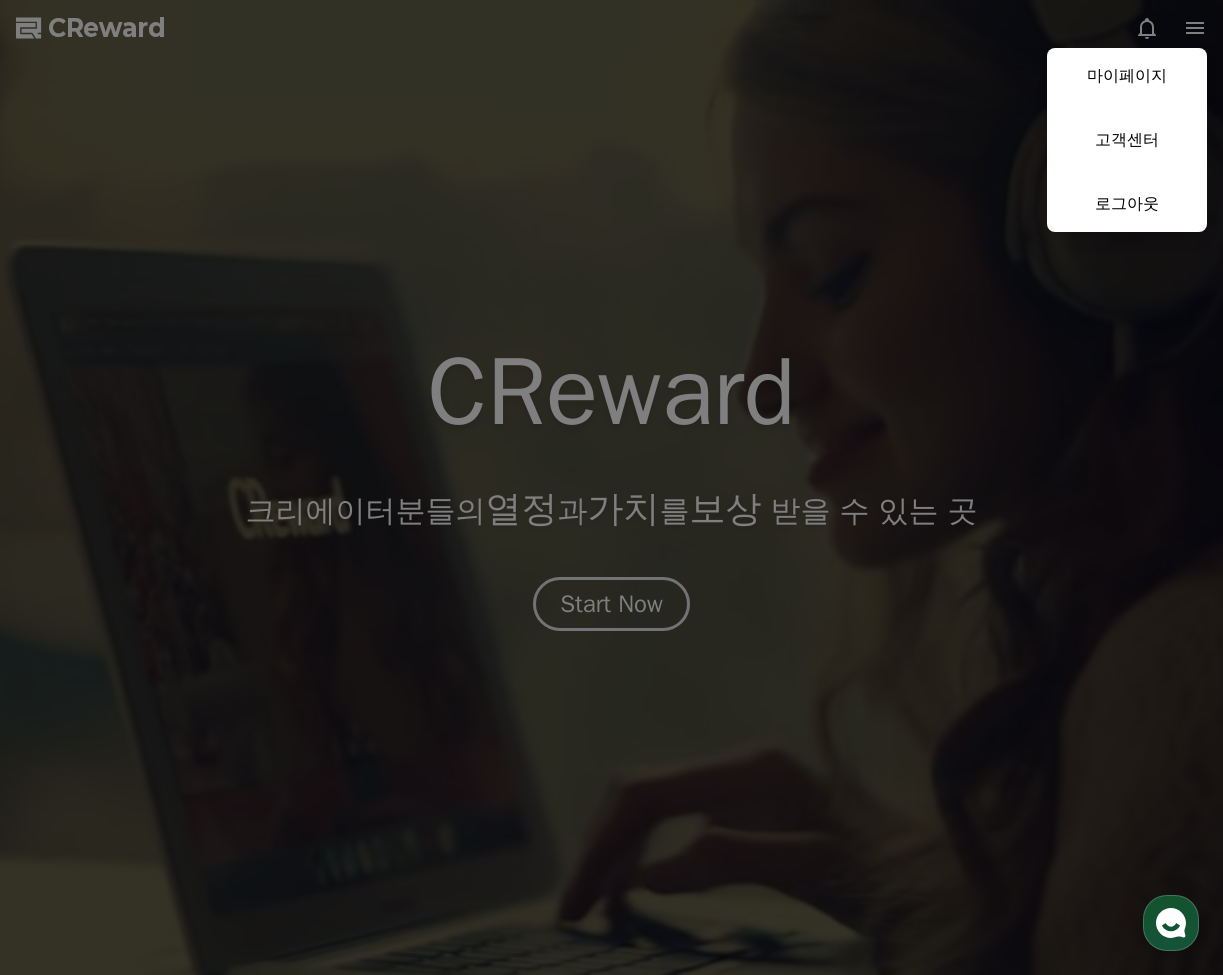 drag, startPoint x: 1133, startPoint y: 73, endPoint x: 1118, endPoint y: 95, distance: 26.627054 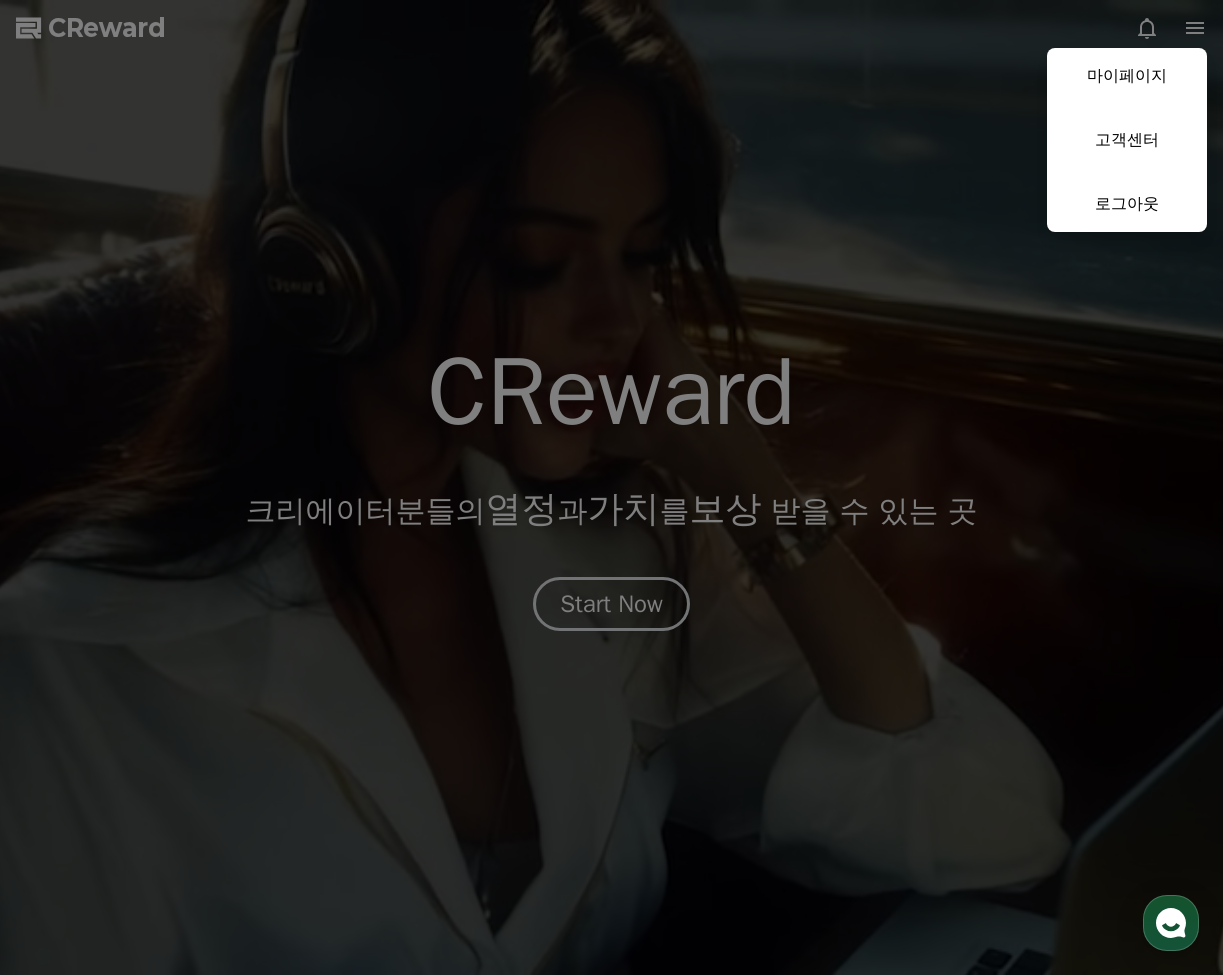 click on "마이페이지" at bounding box center (1127, 76) 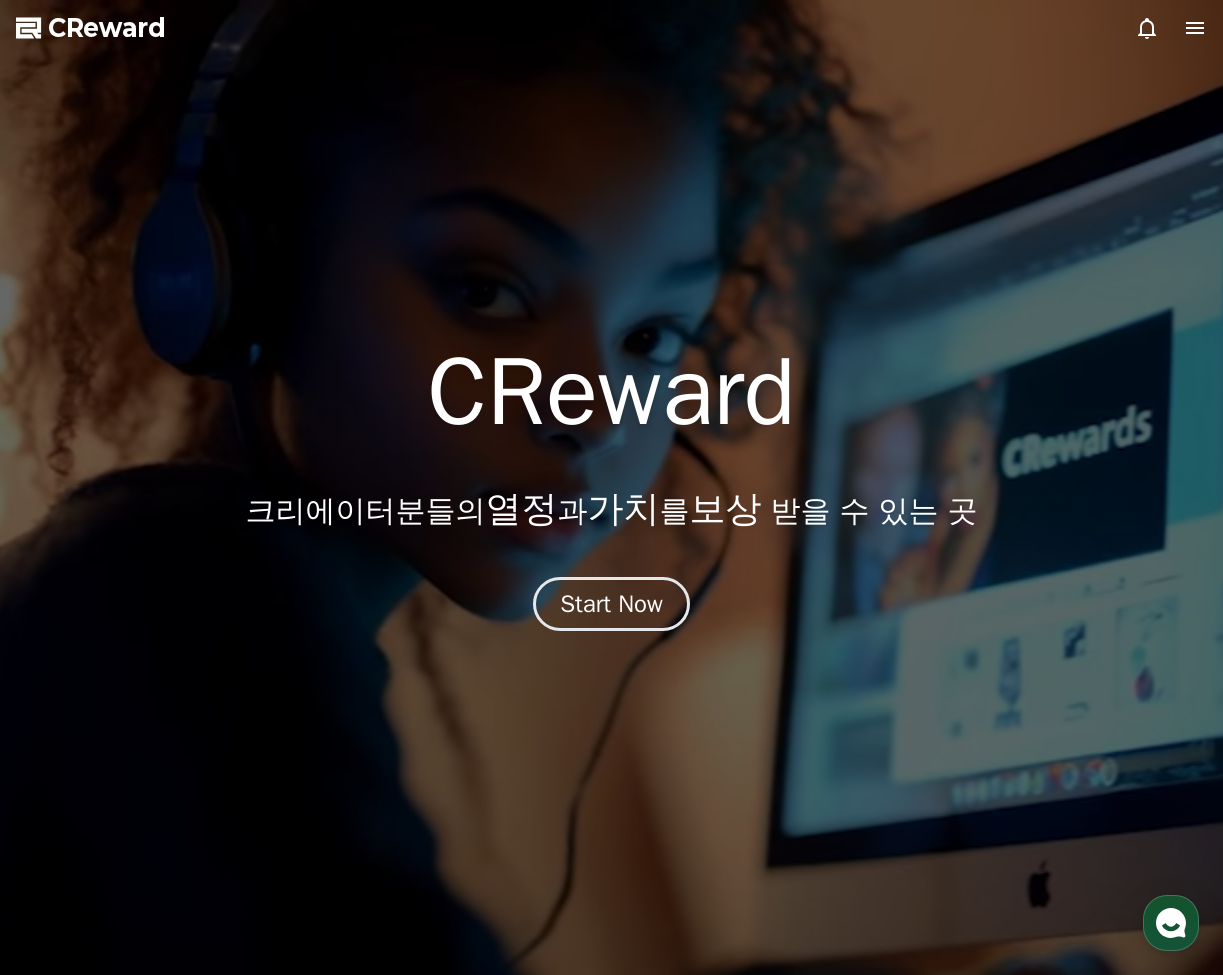 select on "**********" 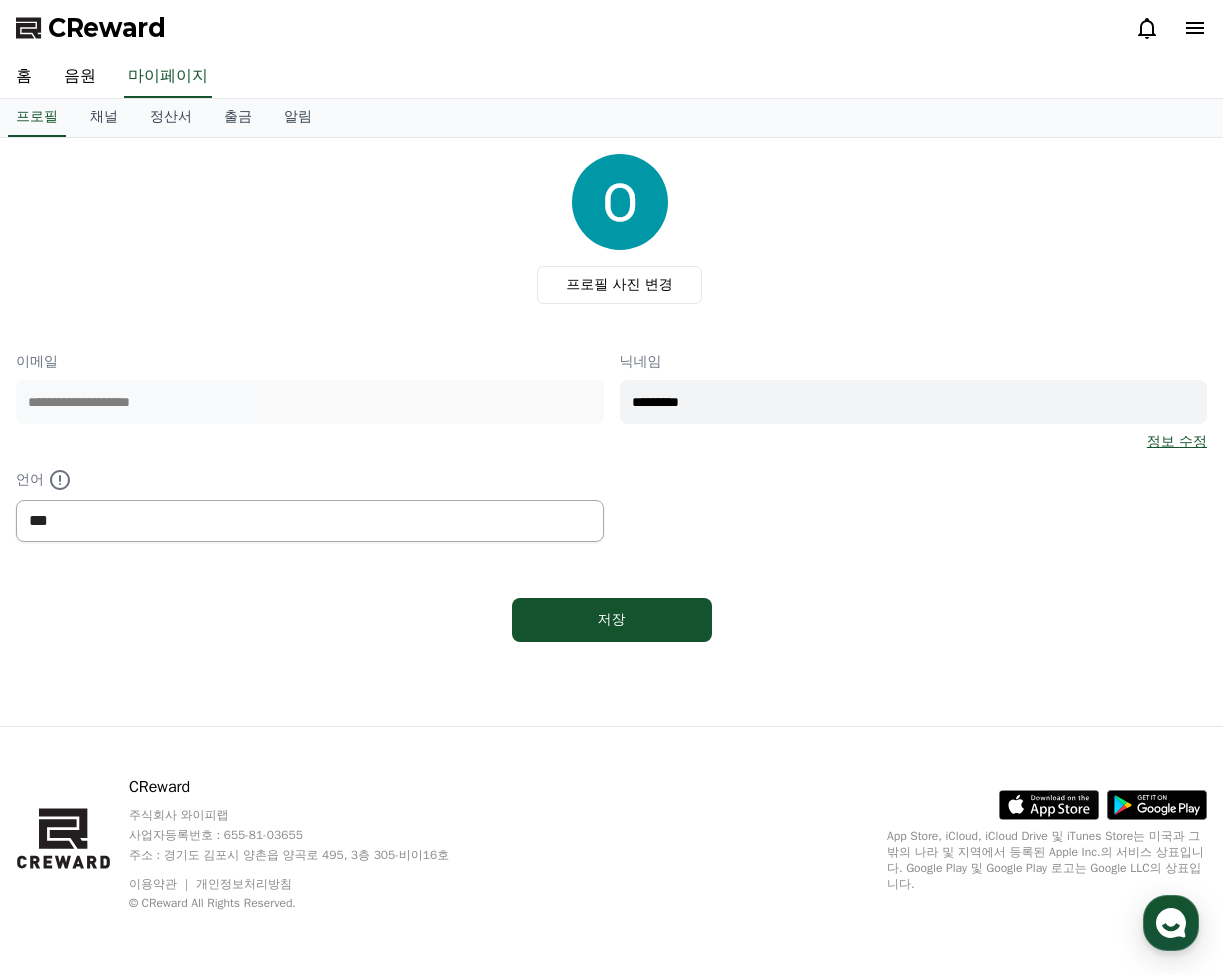 drag, startPoint x: 873, startPoint y: 296, endPoint x: 576, endPoint y: 527, distance: 376.2579 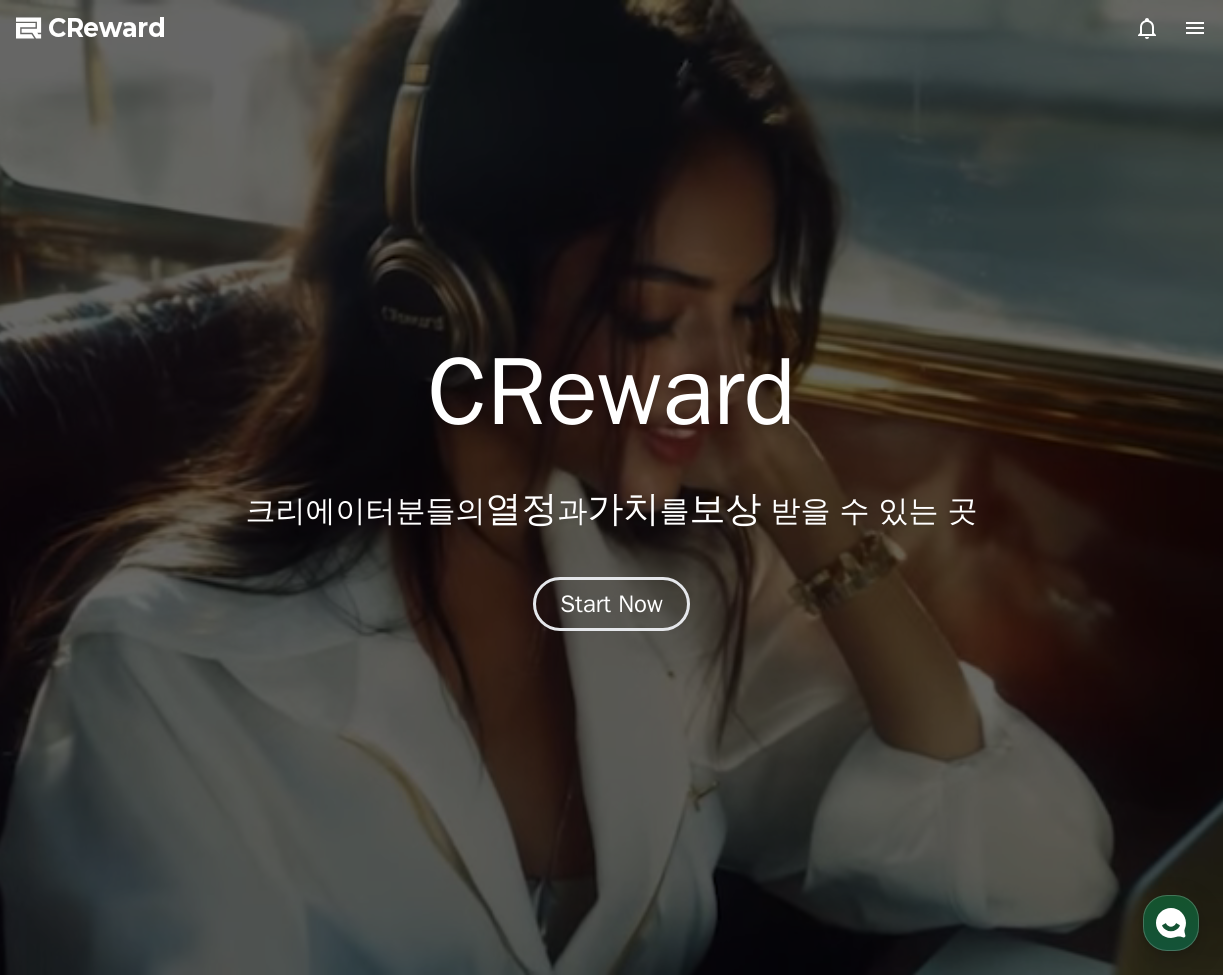 click on "CReward" at bounding box center (107, 28) 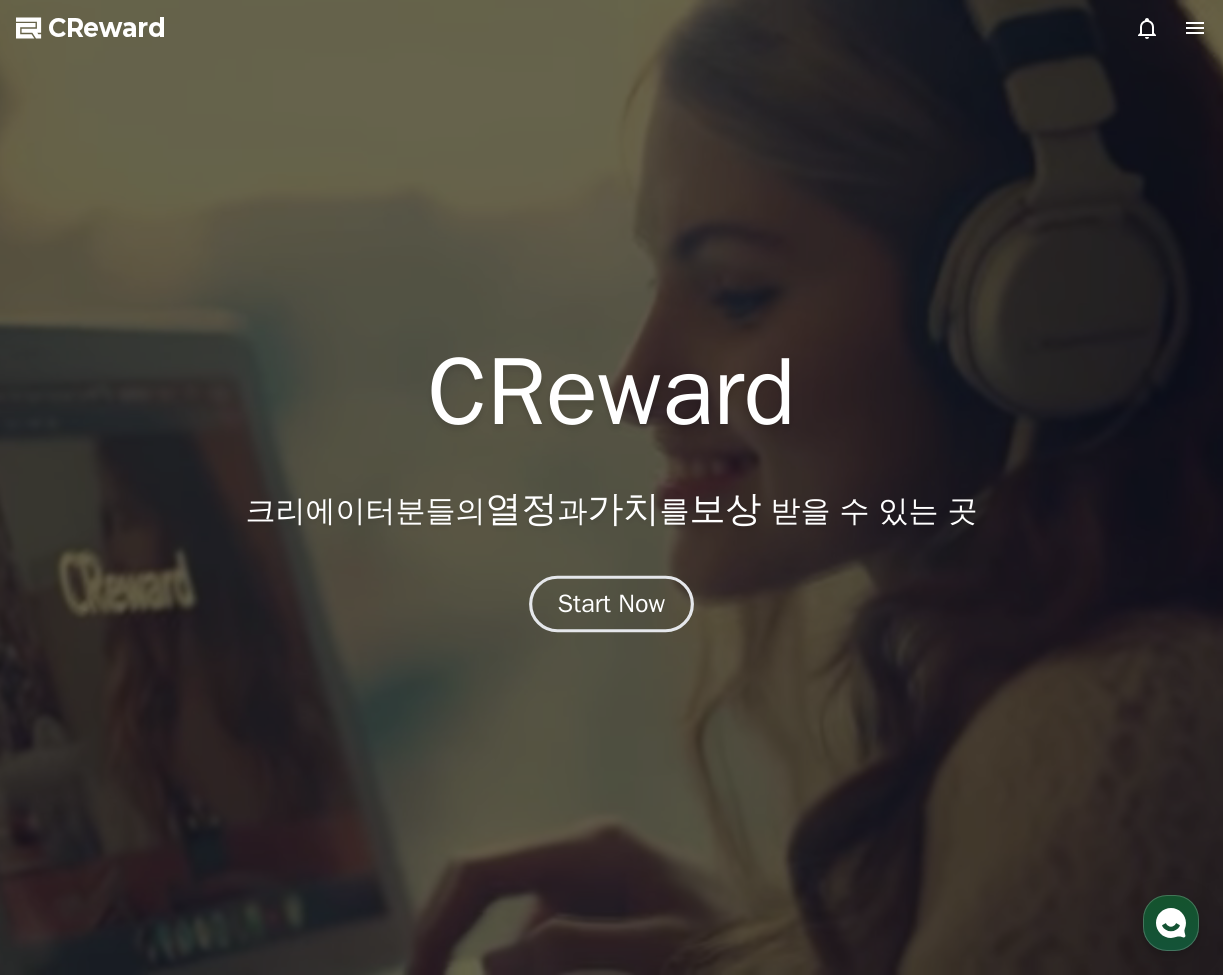 click on "Start Now" at bounding box center [612, 604] 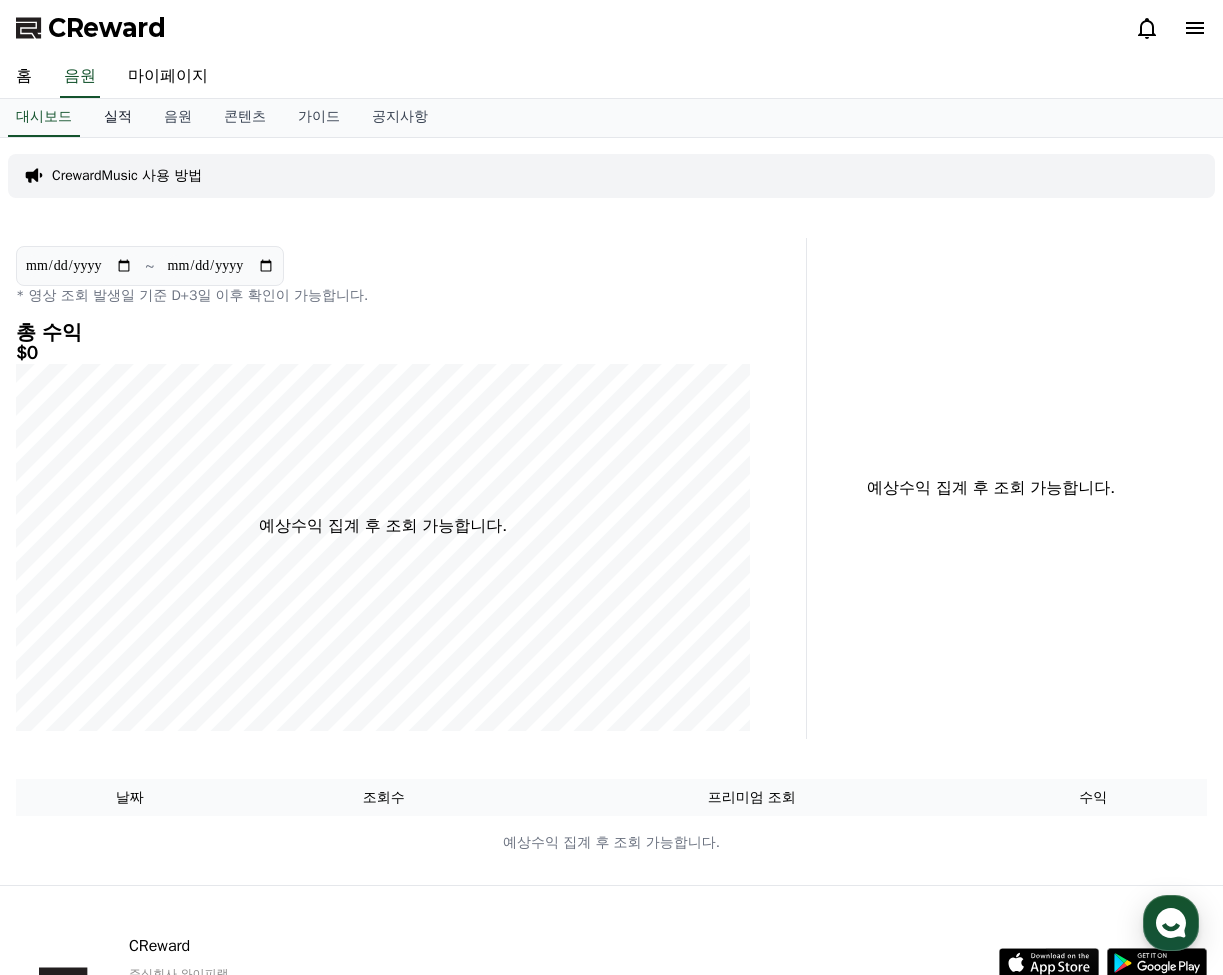 click on "실적" at bounding box center (118, 118) 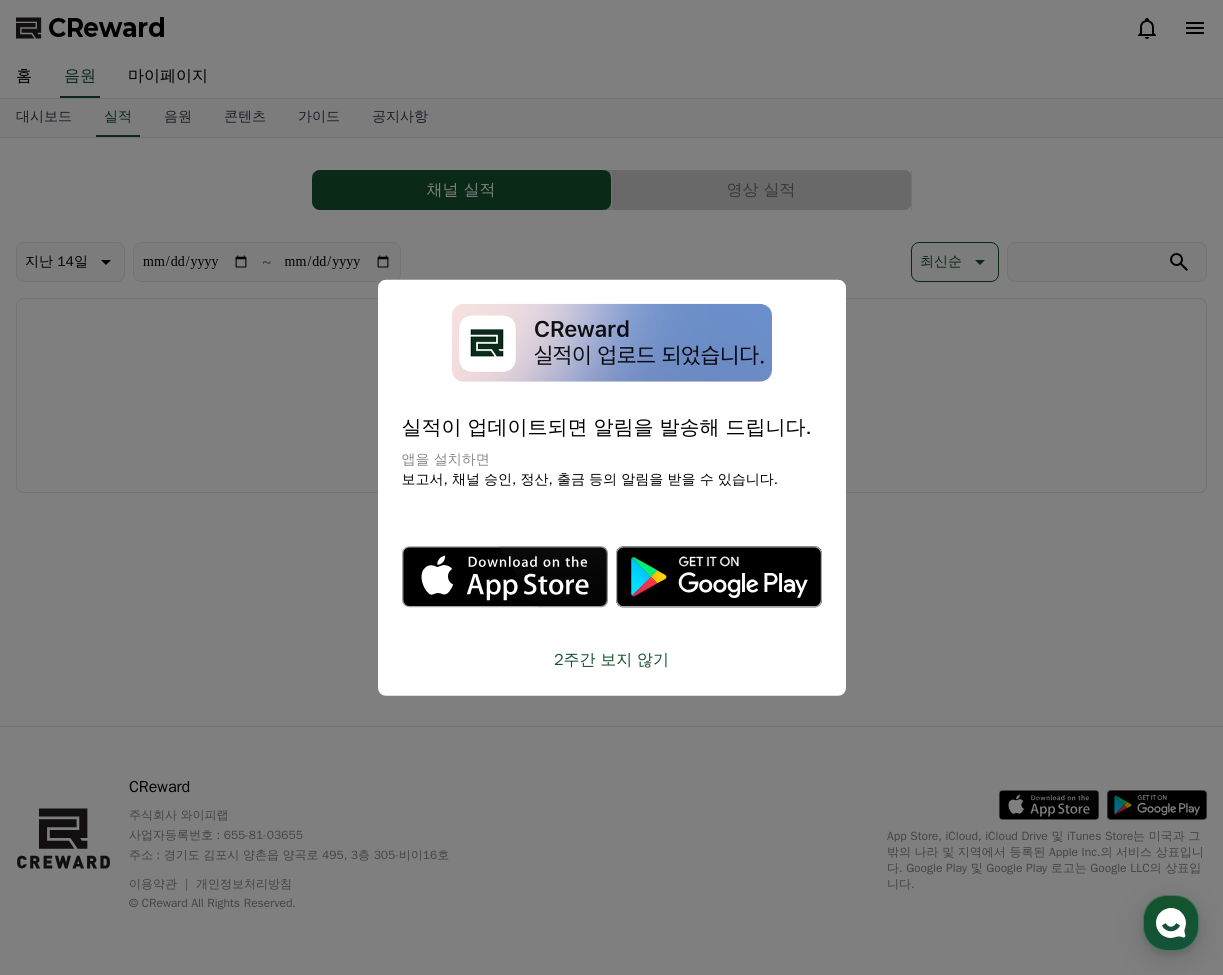click at bounding box center [611, 487] 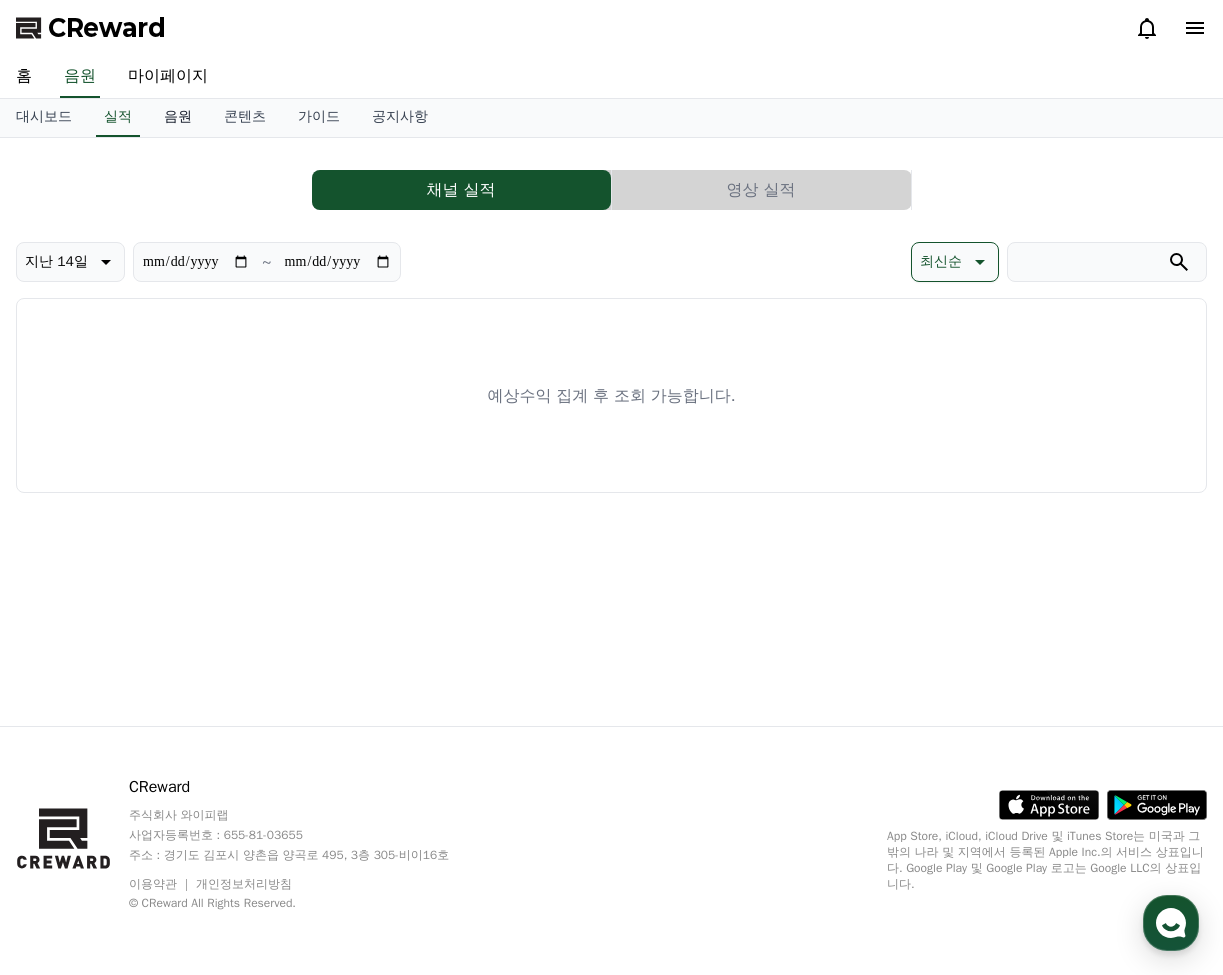 click on "음원" at bounding box center [178, 118] 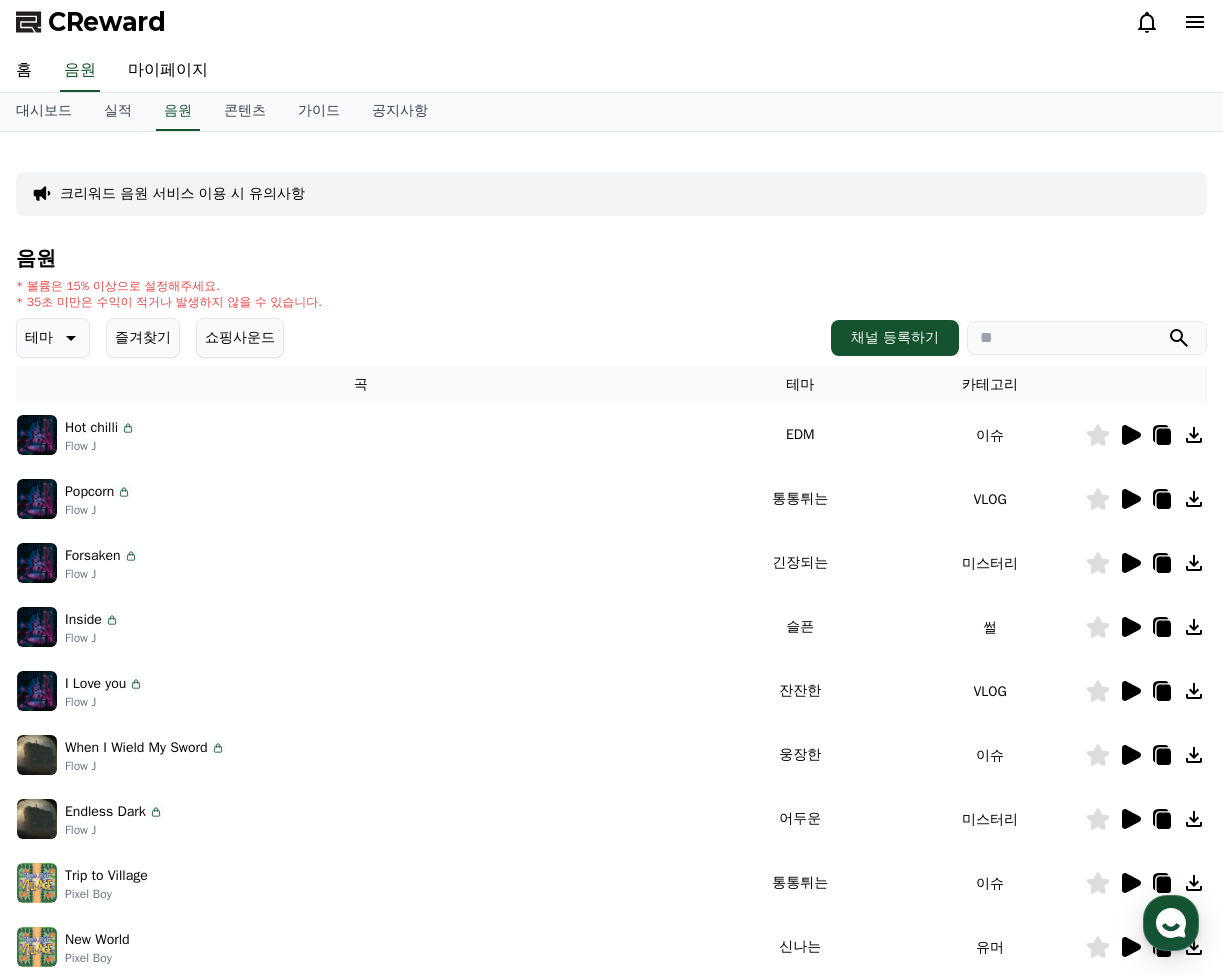 scroll, scrollTop: 0, scrollLeft: 0, axis: both 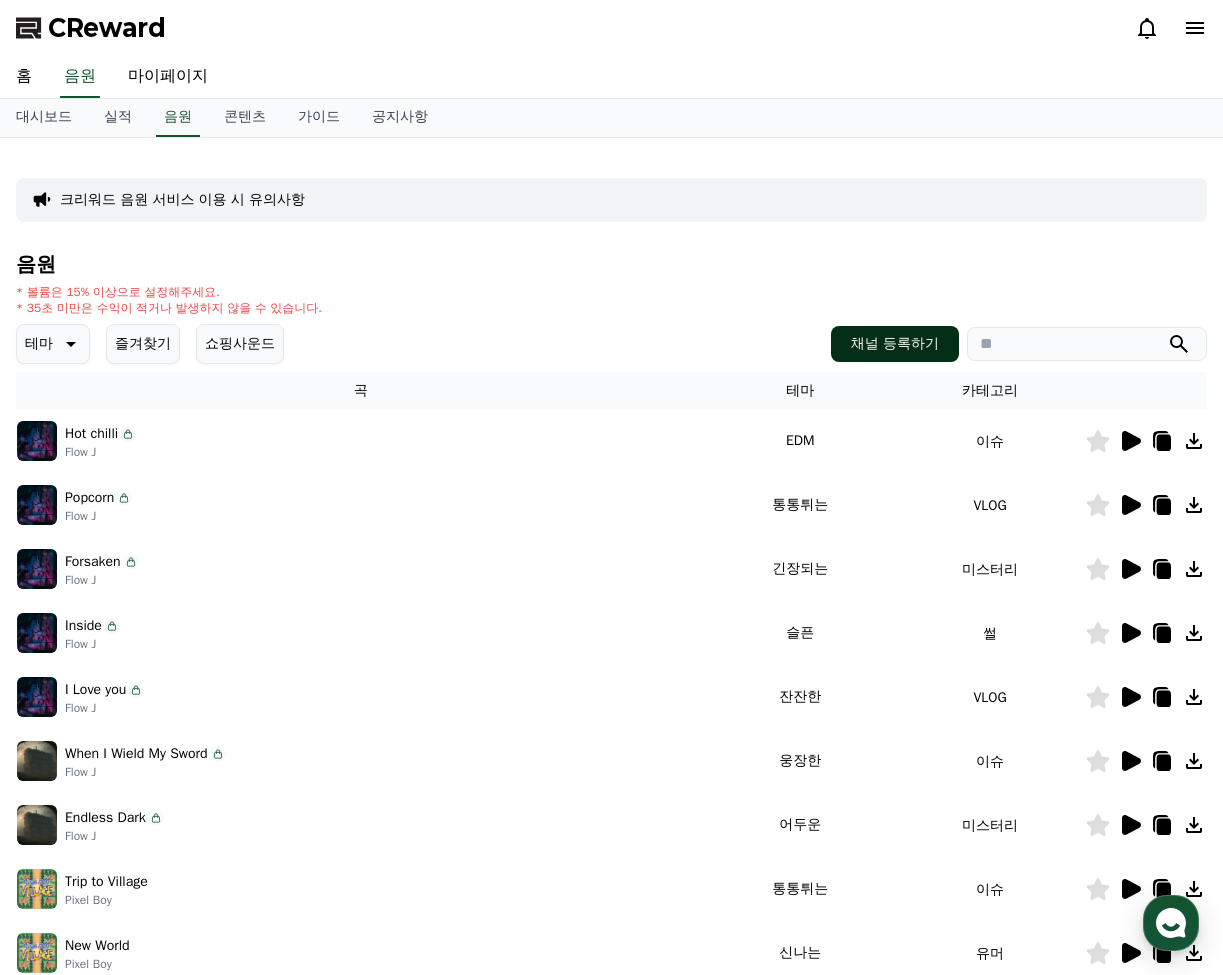 click on "채널 등록하기" at bounding box center [895, 344] 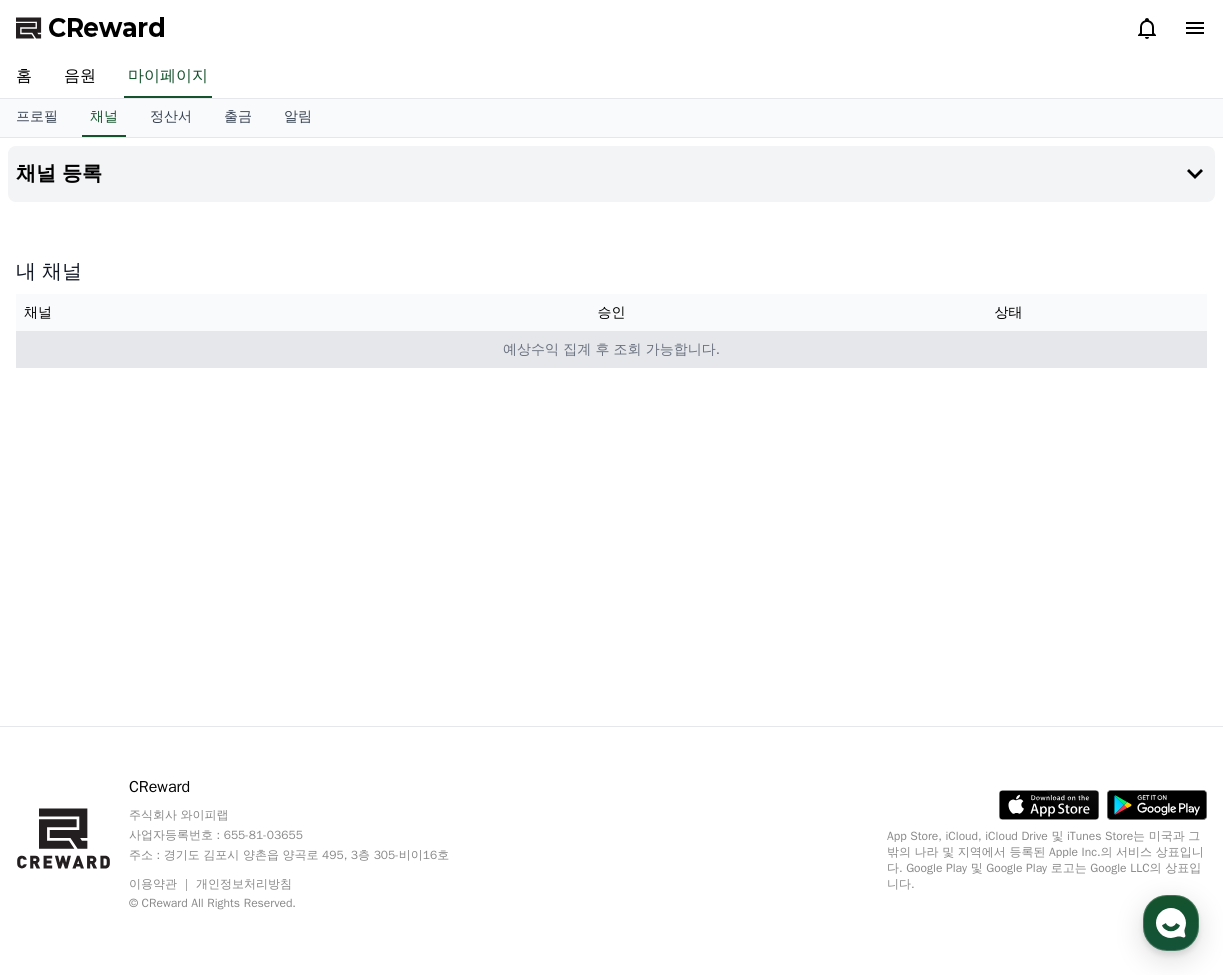 click on "예상수익 집계 후 조회 가능합니다." at bounding box center (611, 349) 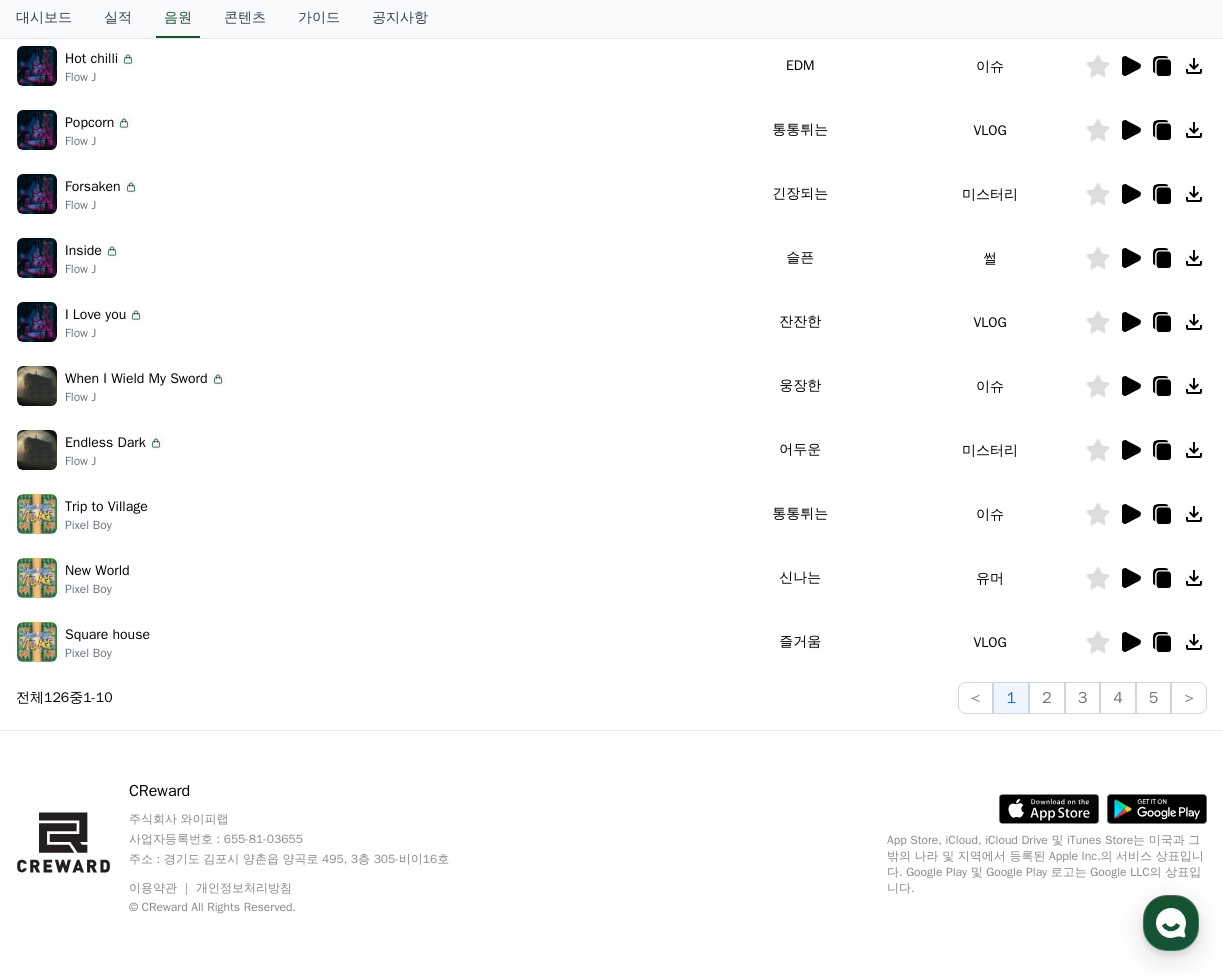 scroll, scrollTop: 379, scrollLeft: 0, axis: vertical 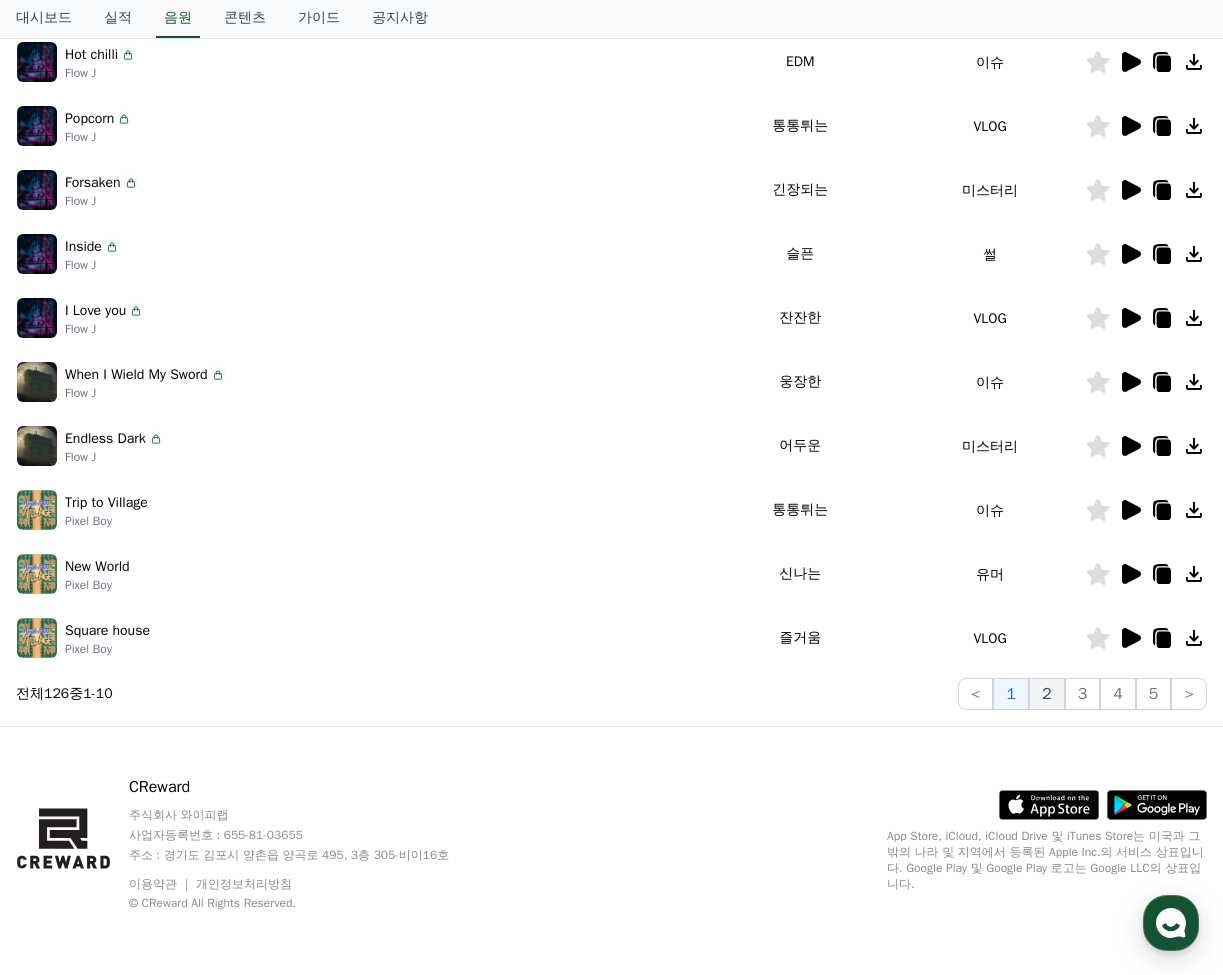 click on "2" 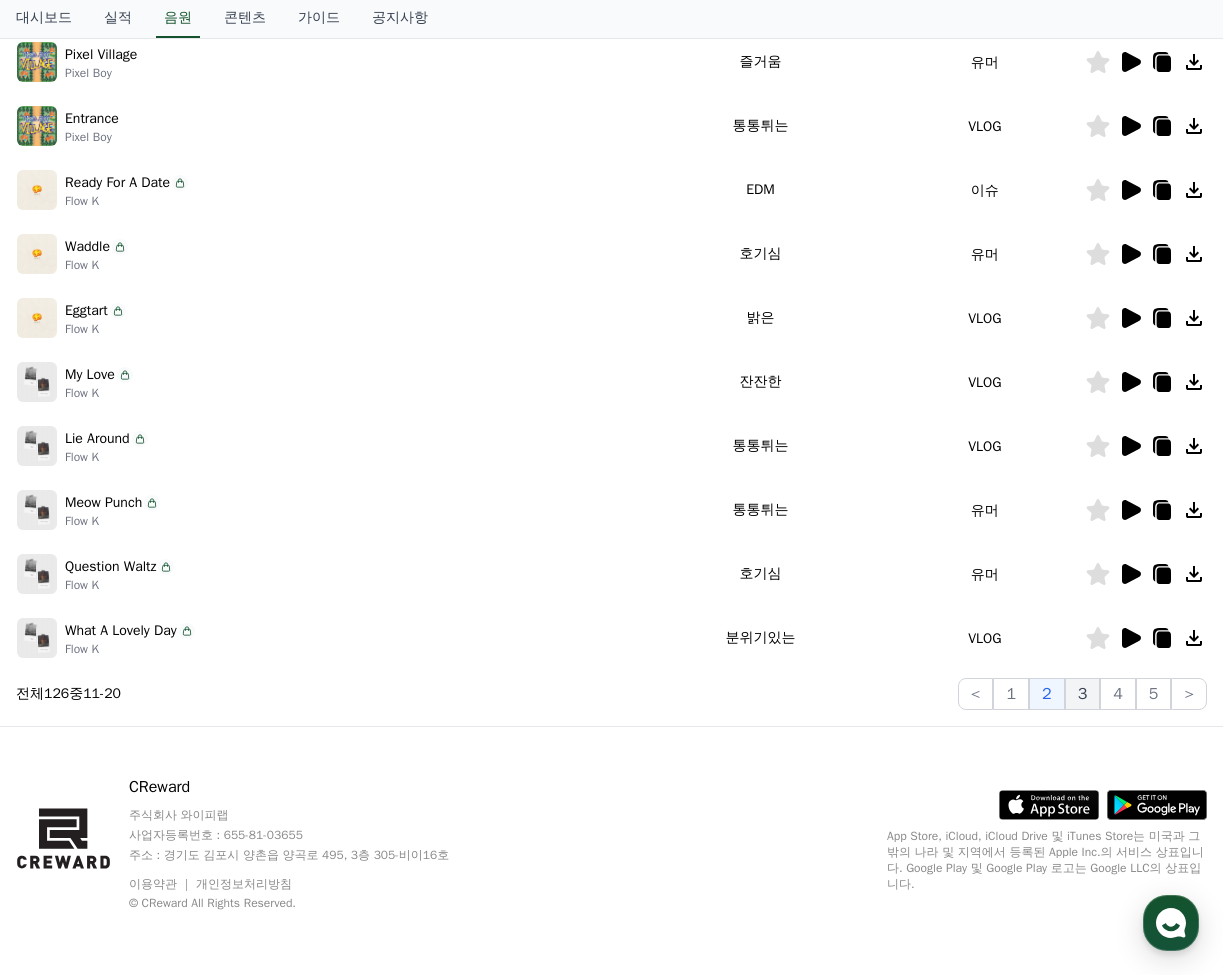 click on "3" 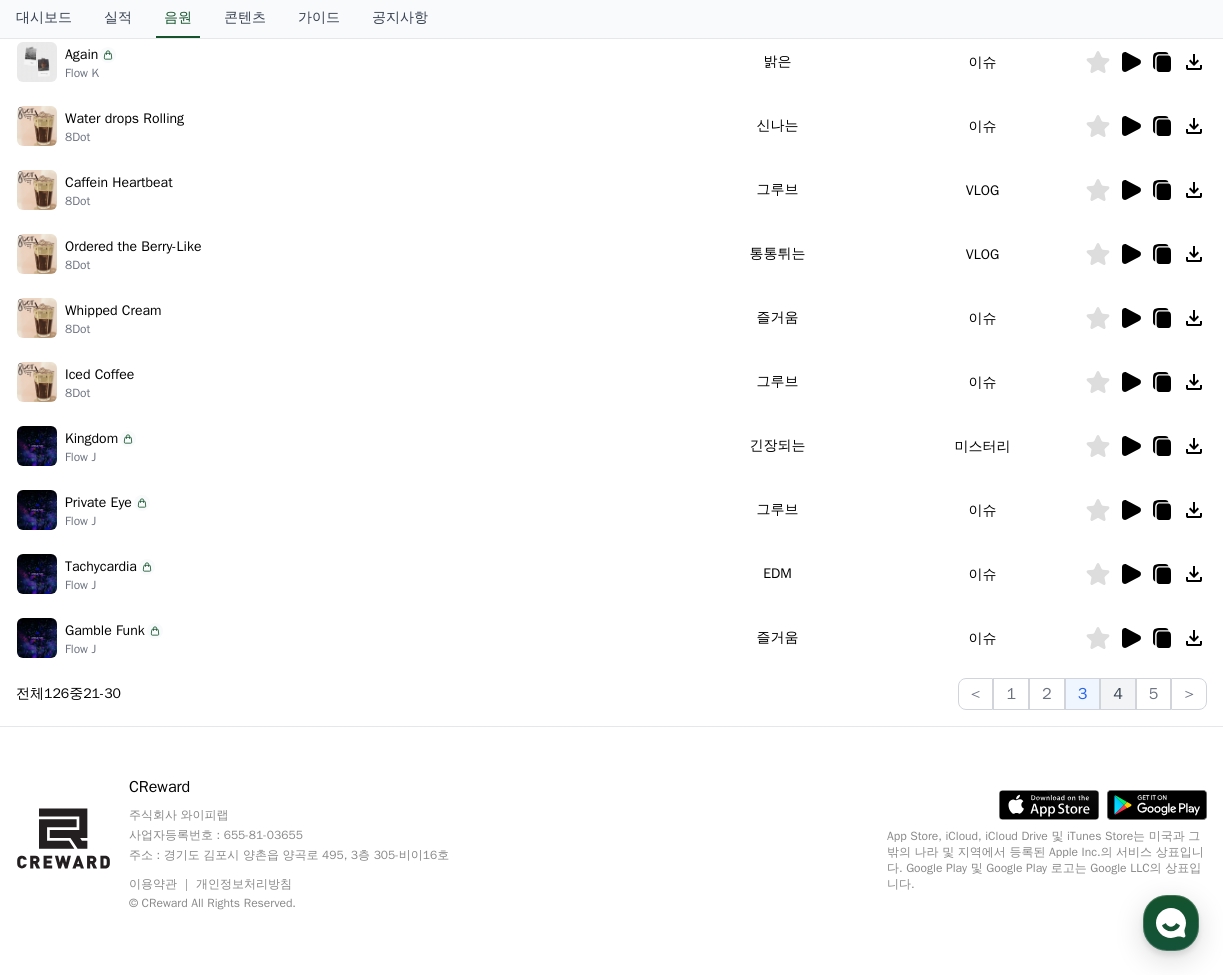 click on "4" 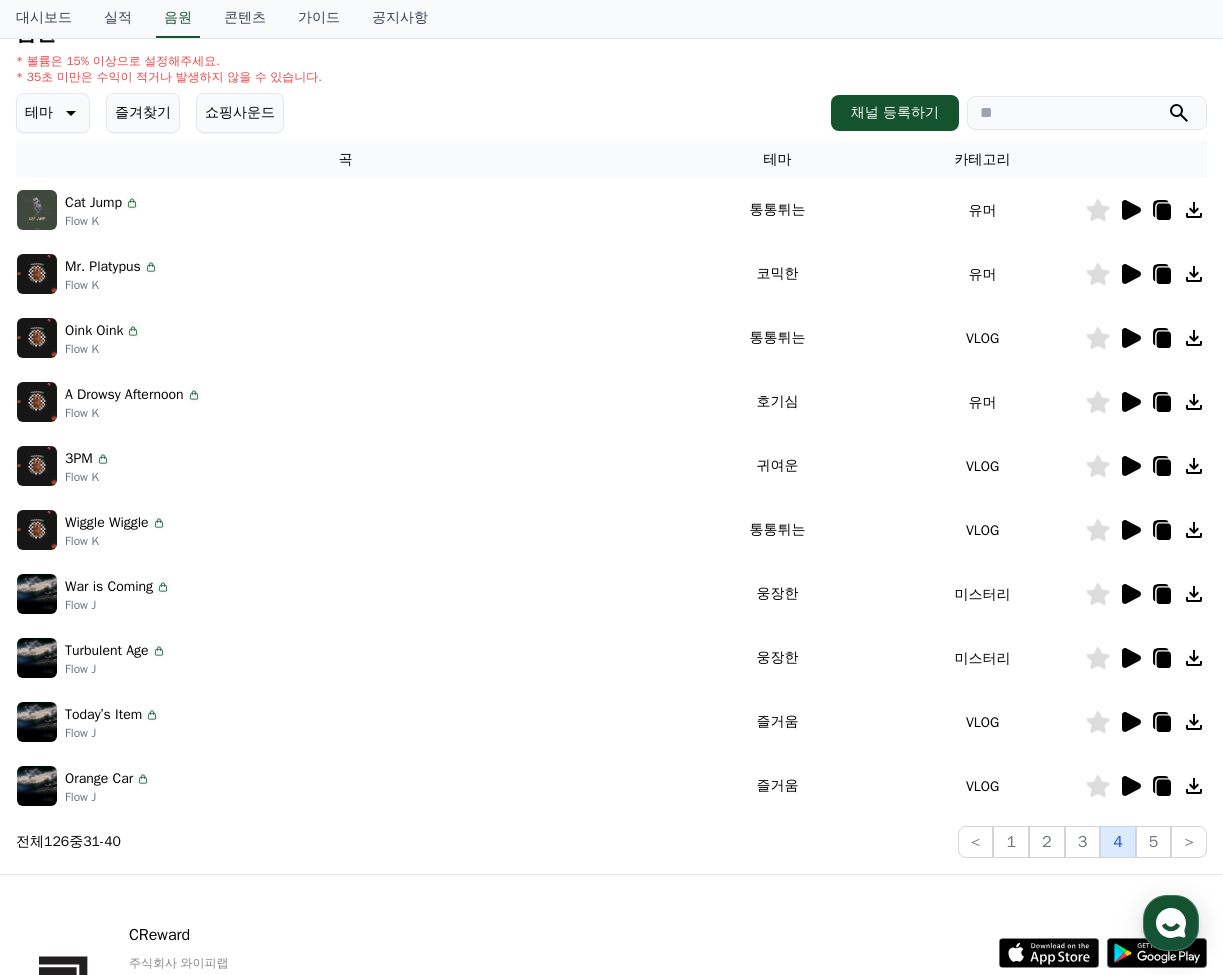 scroll, scrollTop: 300, scrollLeft: 0, axis: vertical 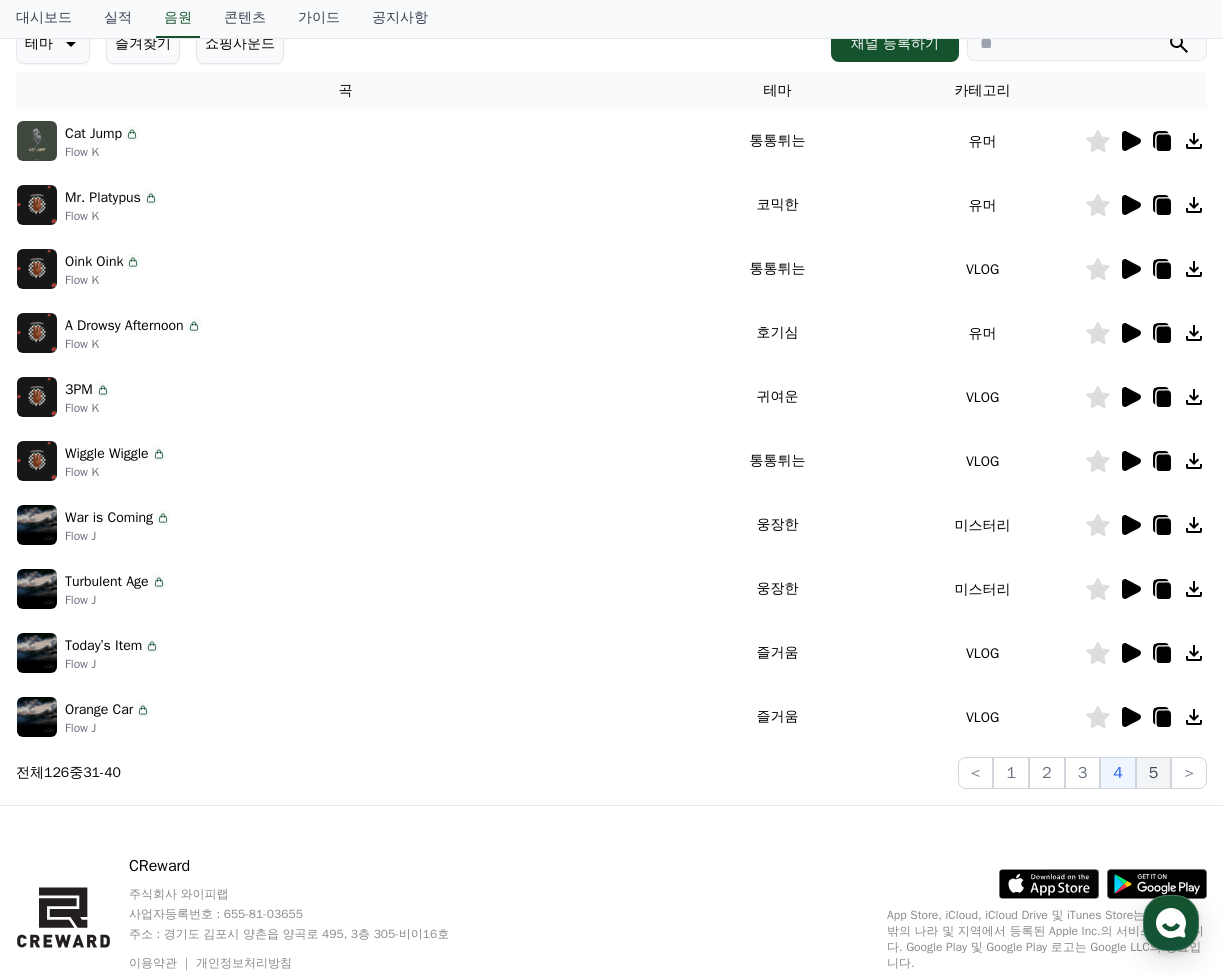 click on "5" 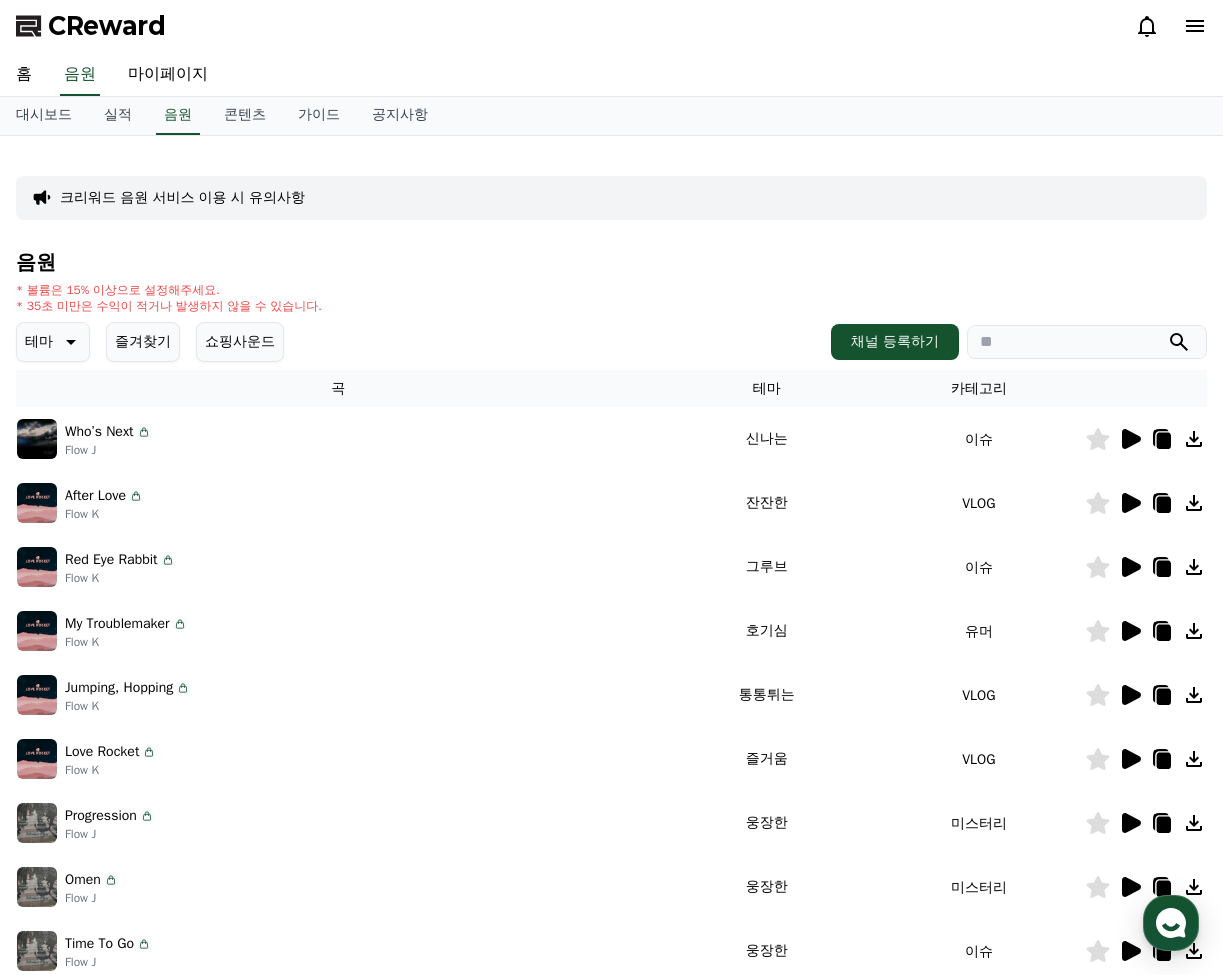 scroll, scrollTop: 0, scrollLeft: 0, axis: both 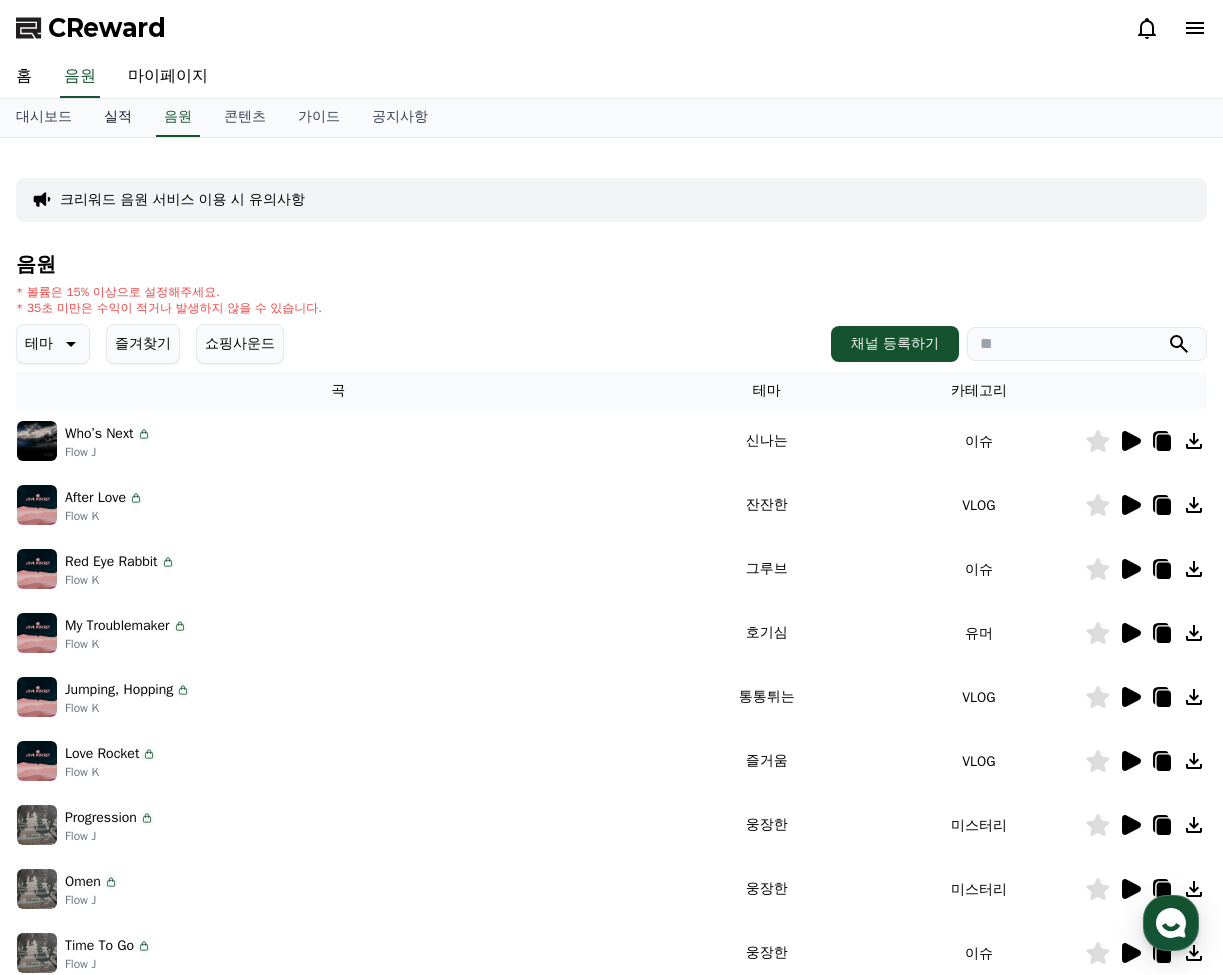 click on "실적" at bounding box center [118, 118] 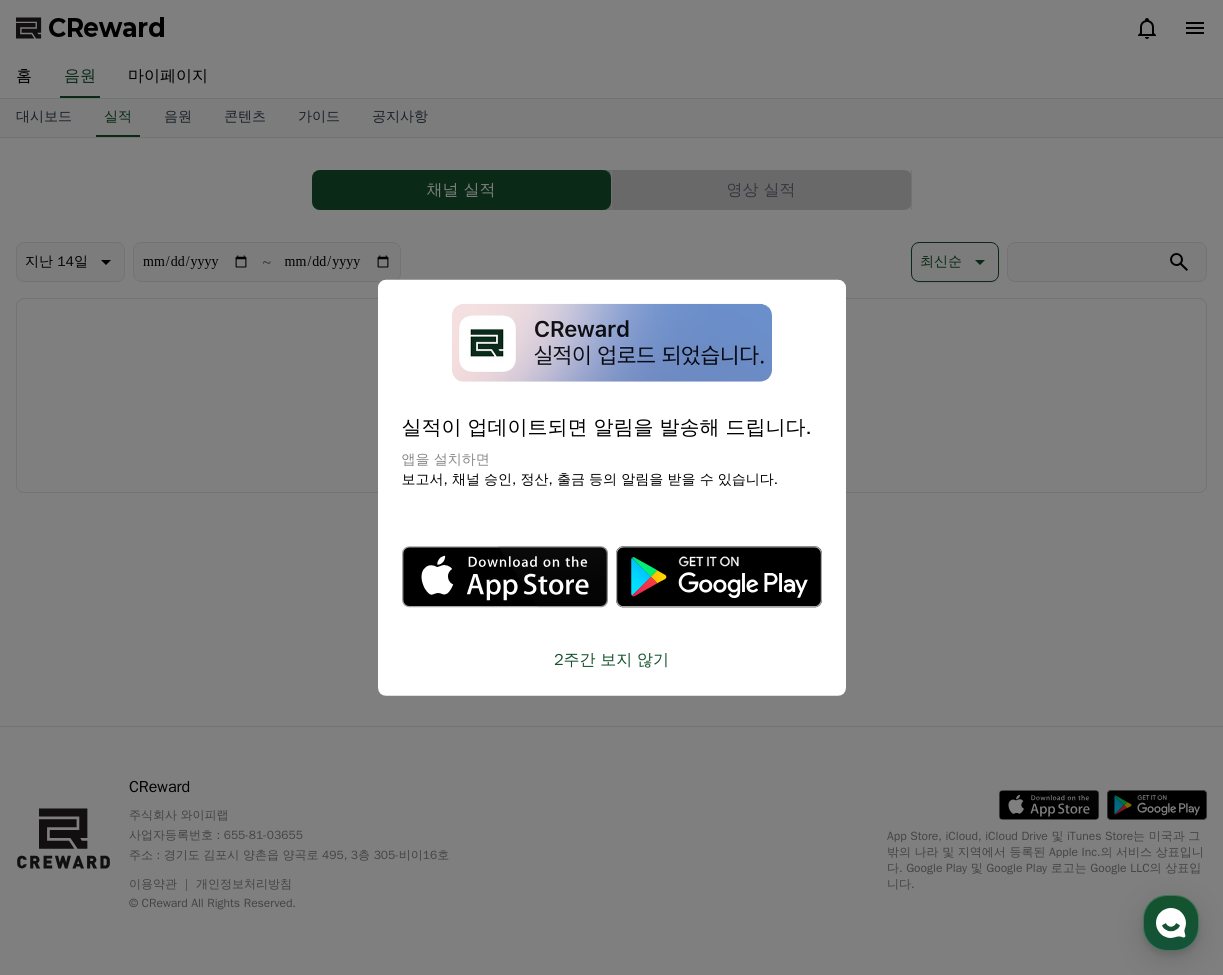 click on "2주간 보지 않기" at bounding box center [612, 660] 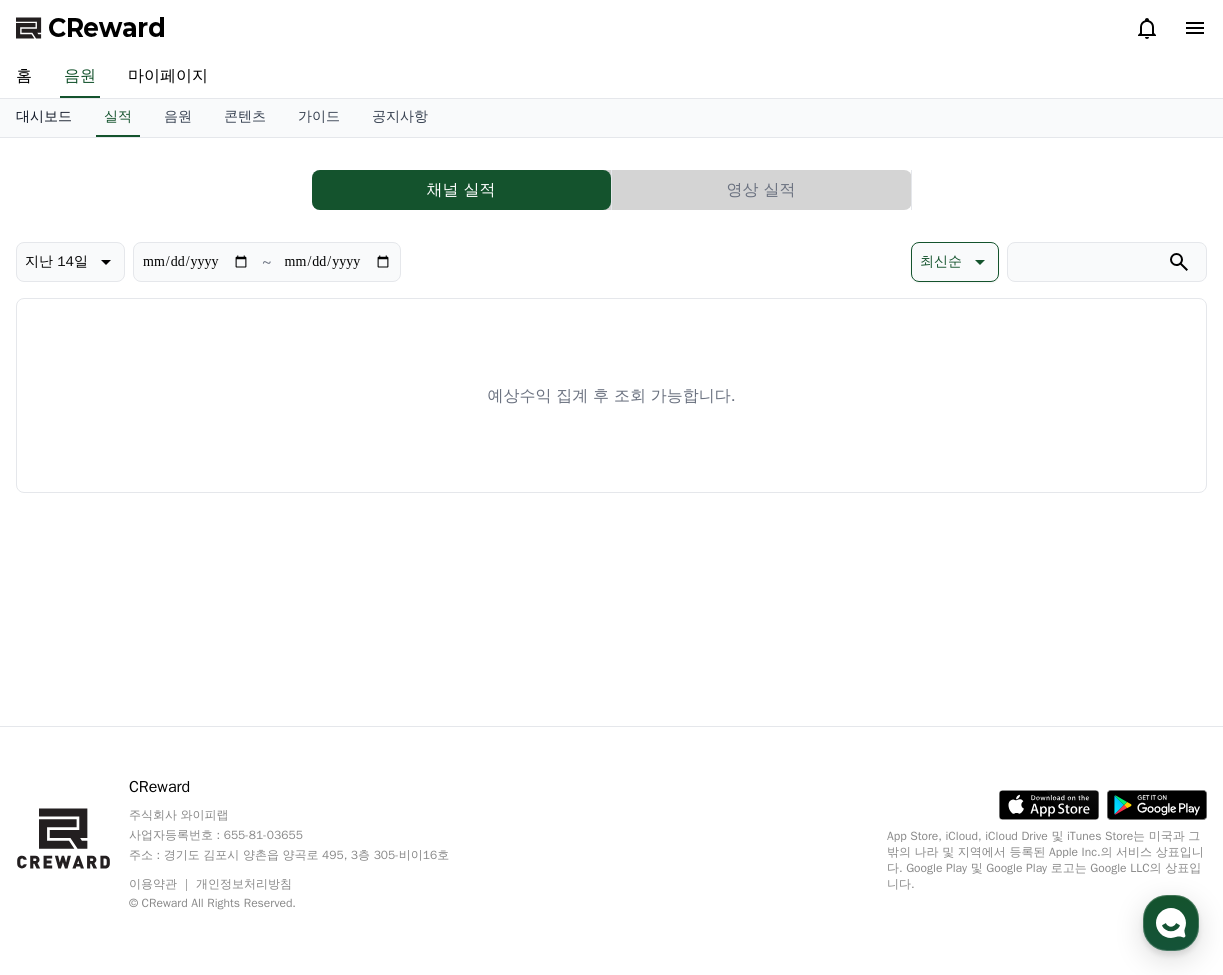 click on "대시보드" at bounding box center [44, 118] 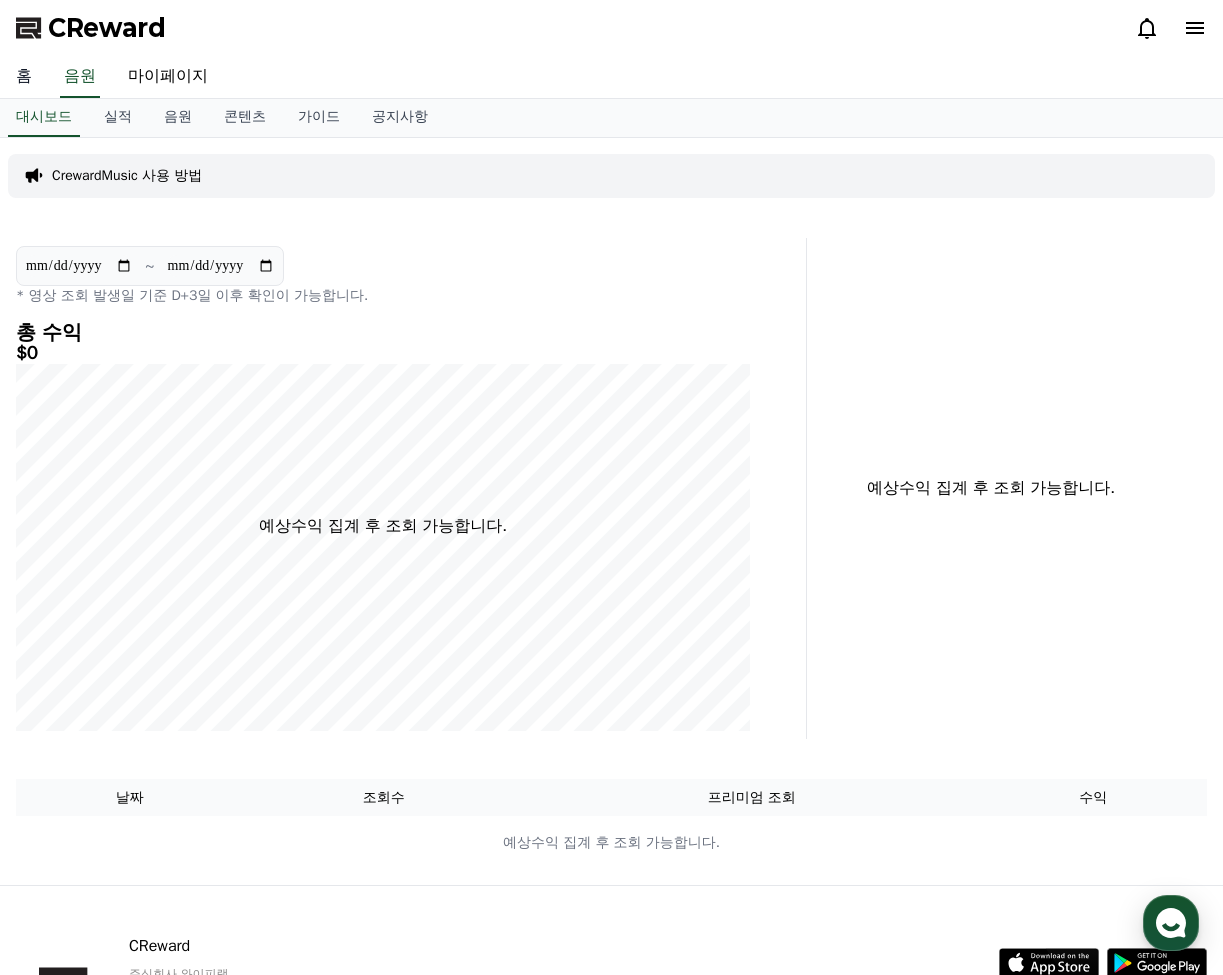 click on "홈" at bounding box center (24, 77) 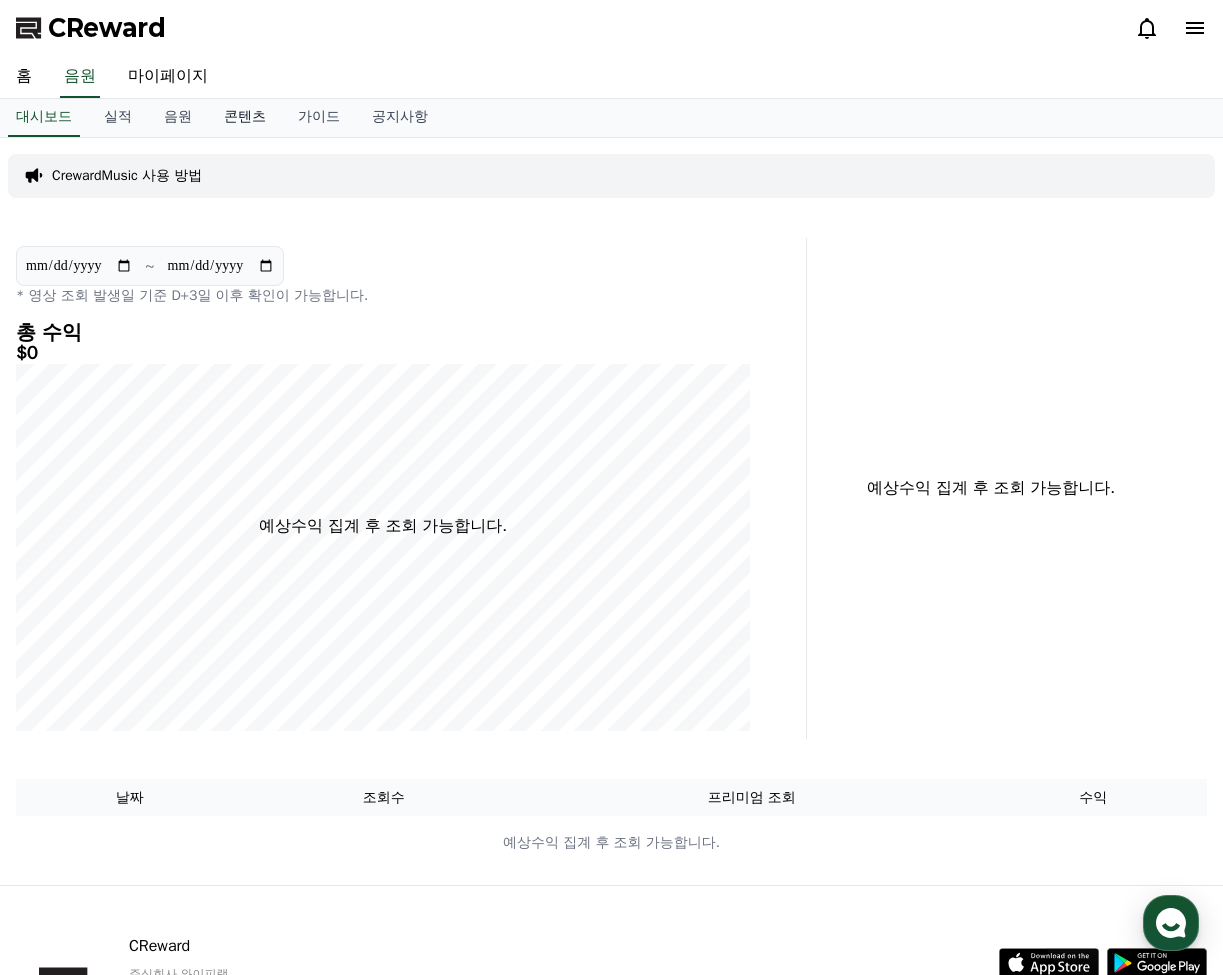 click on "콘텐츠" at bounding box center [245, 118] 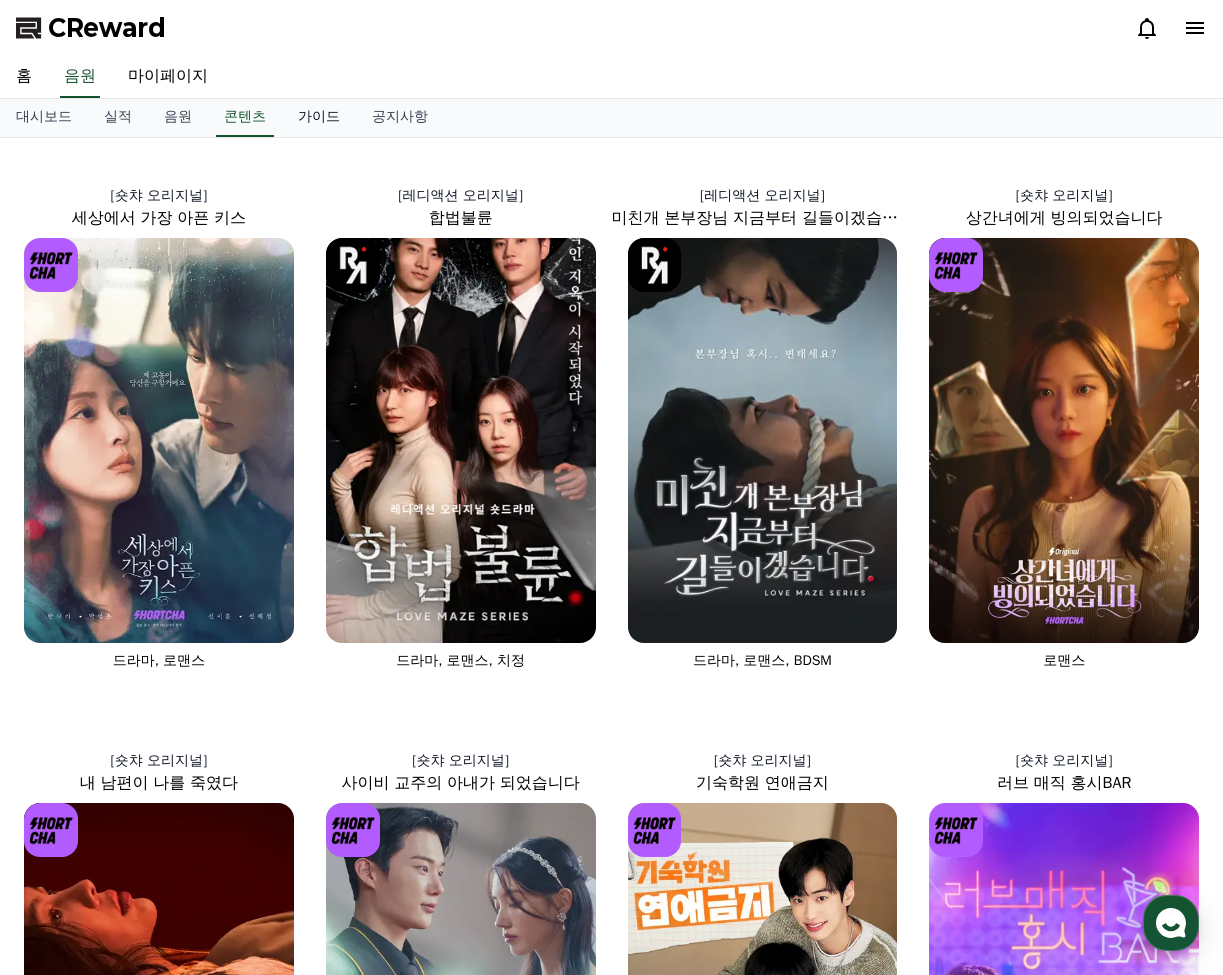click on "가이드" at bounding box center [319, 118] 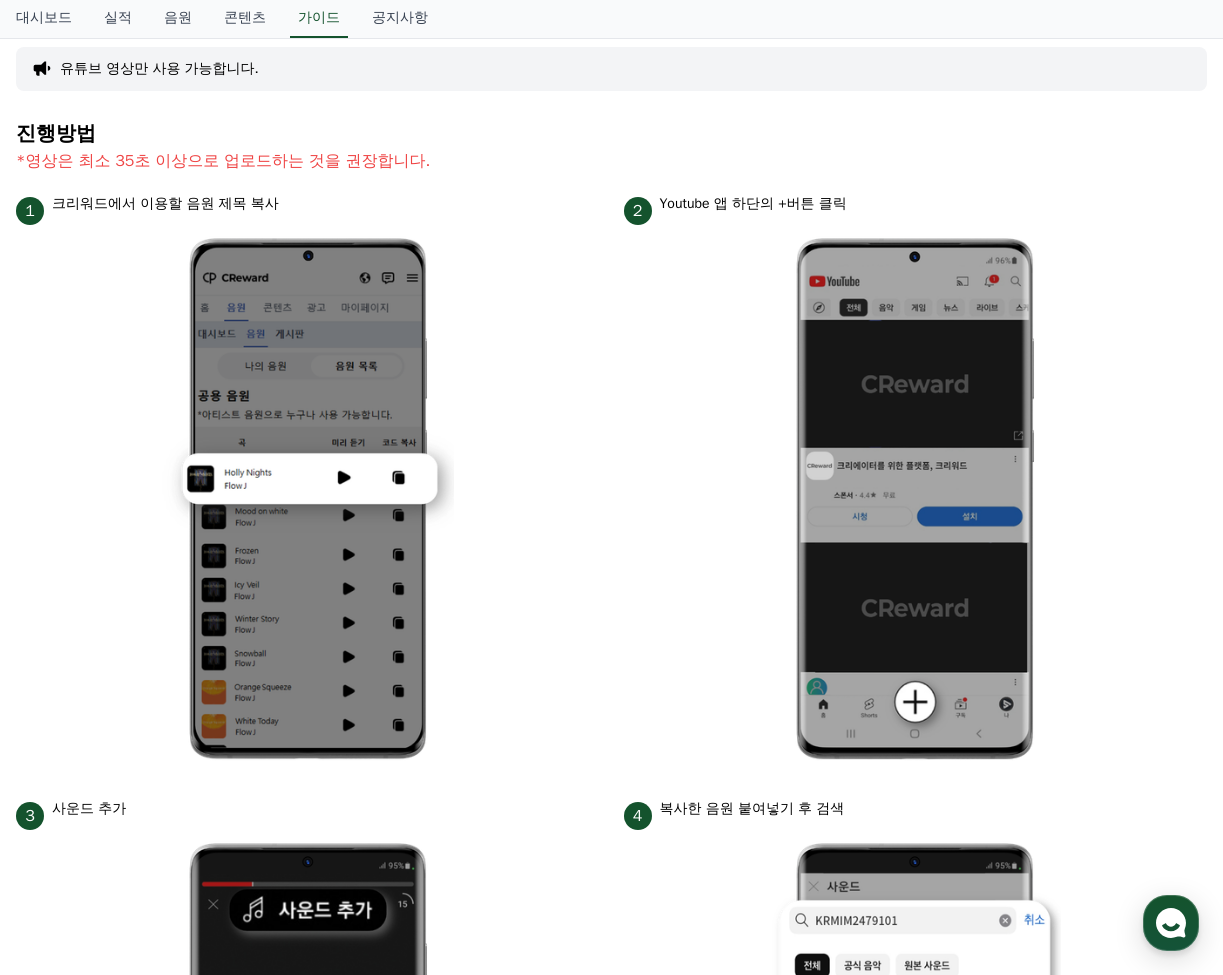 scroll, scrollTop: 0, scrollLeft: 0, axis: both 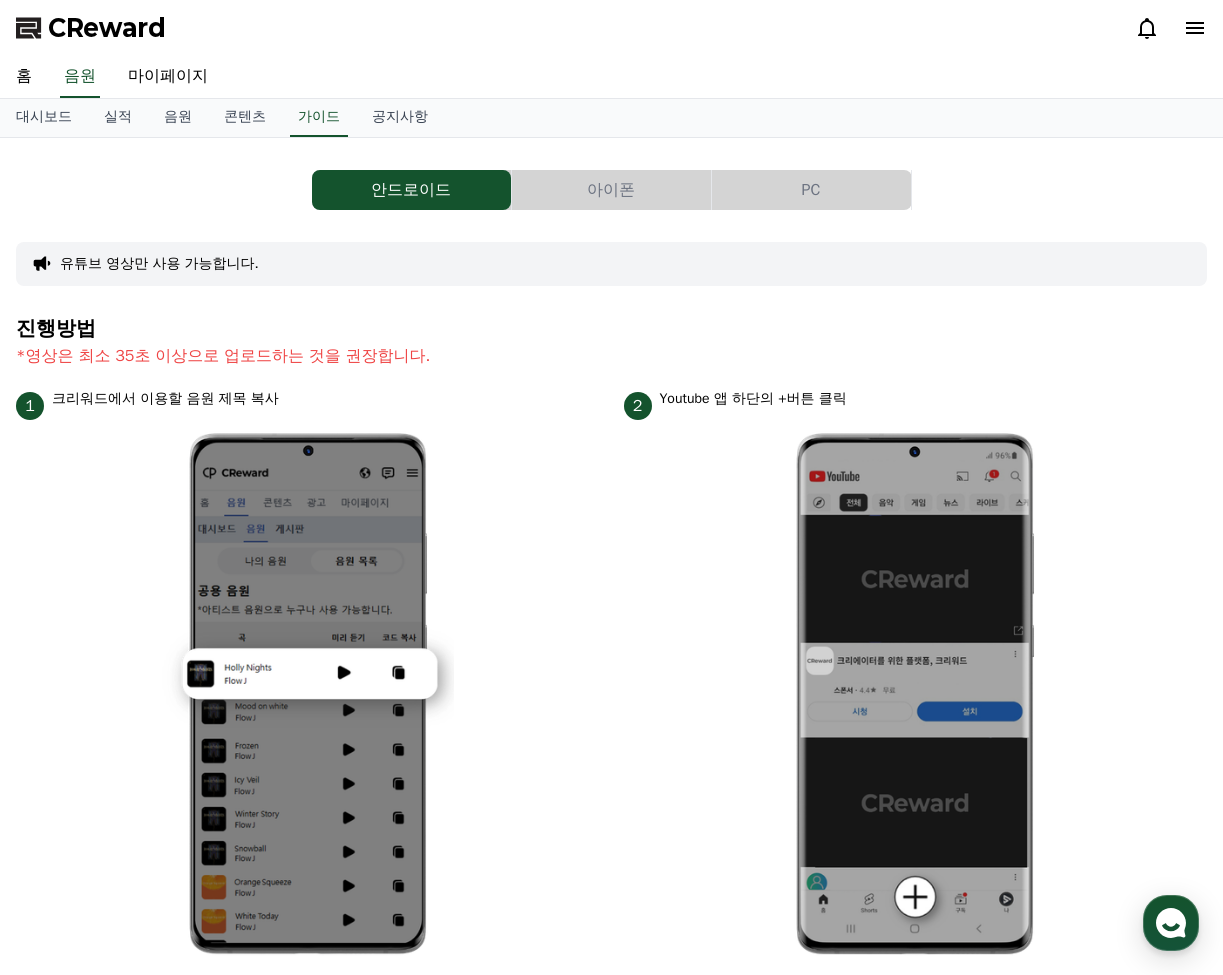 click on "아이폰" at bounding box center [611, 190] 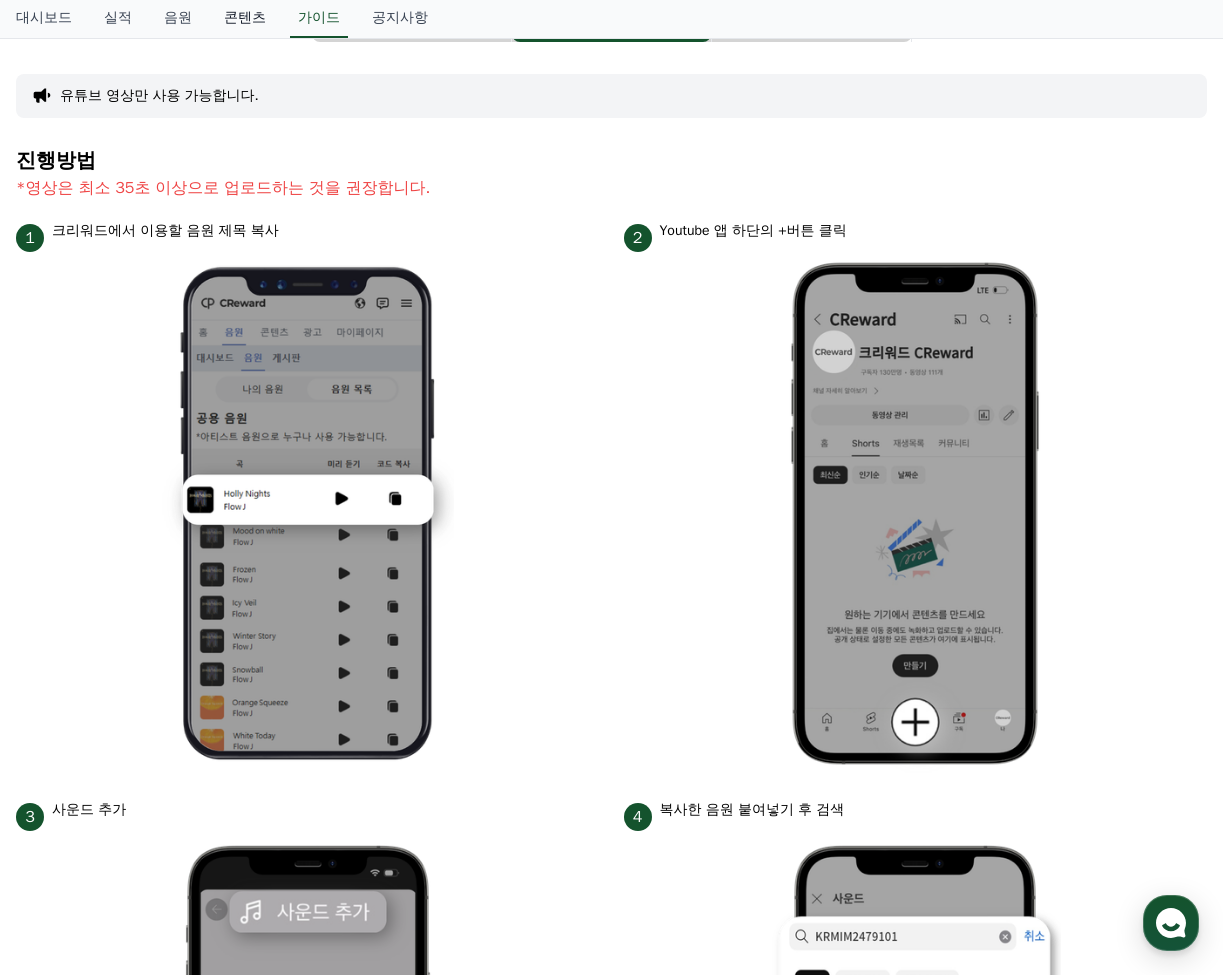 scroll, scrollTop: 0, scrollLeft: 0, axis: both 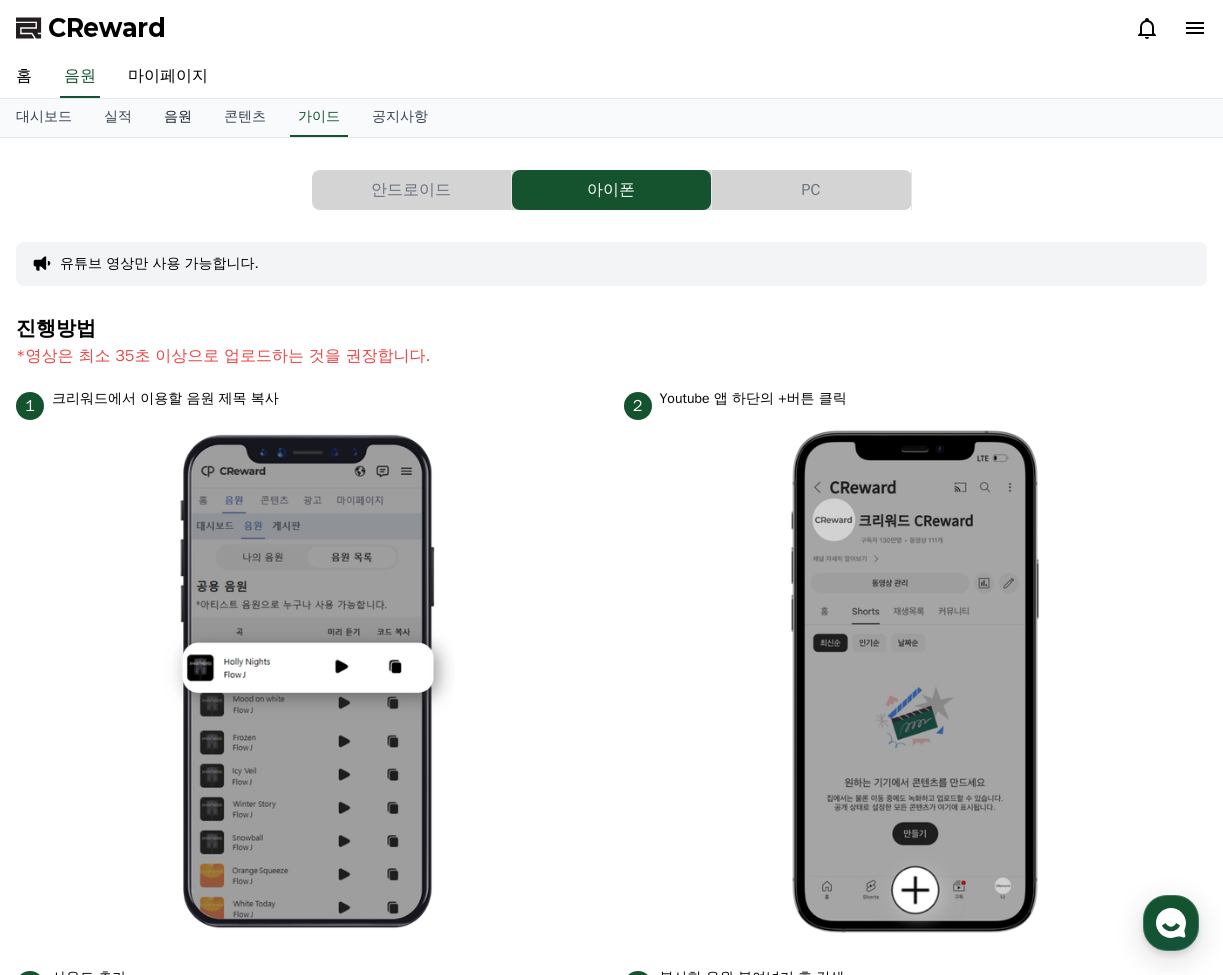click on "음원" at bounding box center (178, 118) 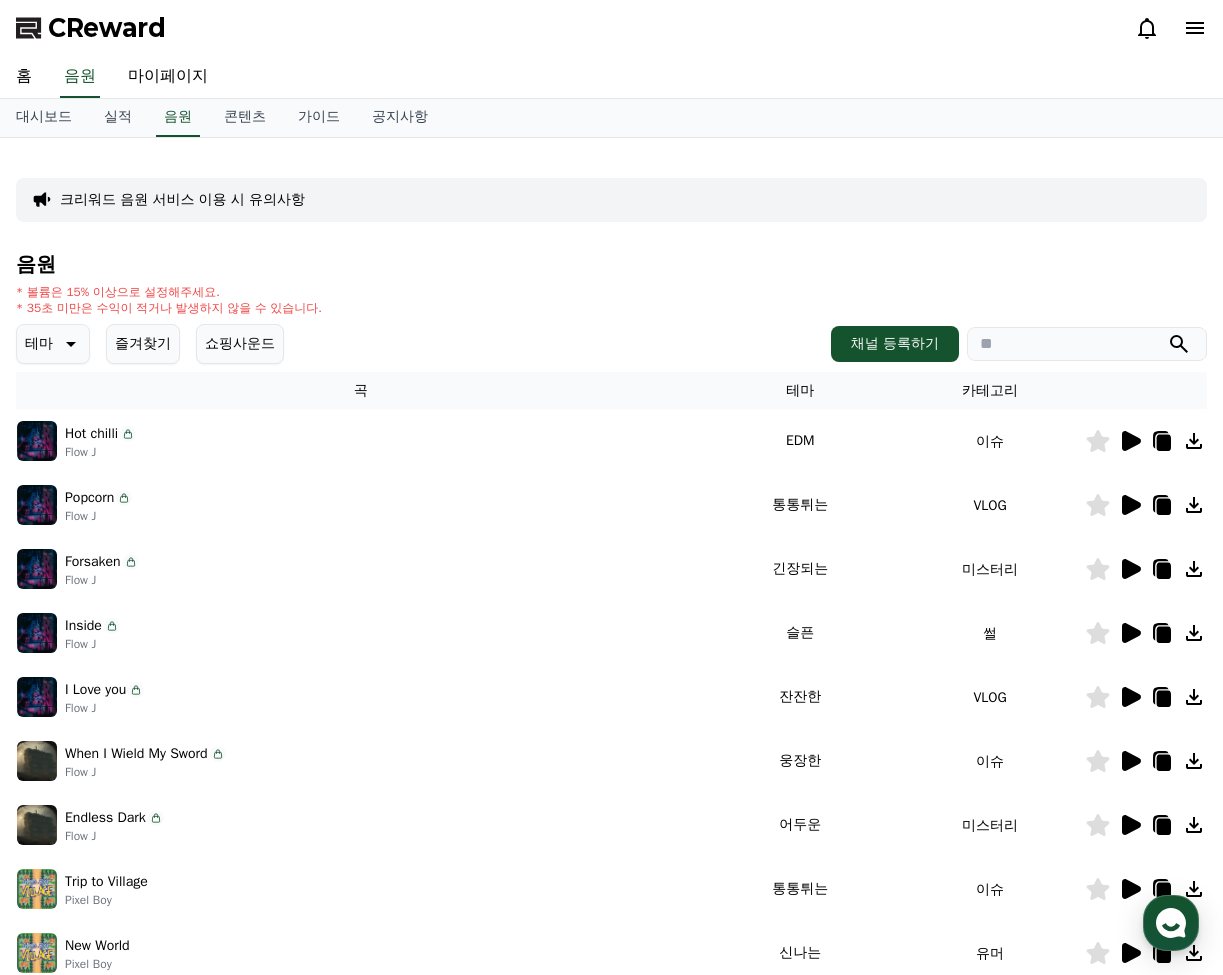 click 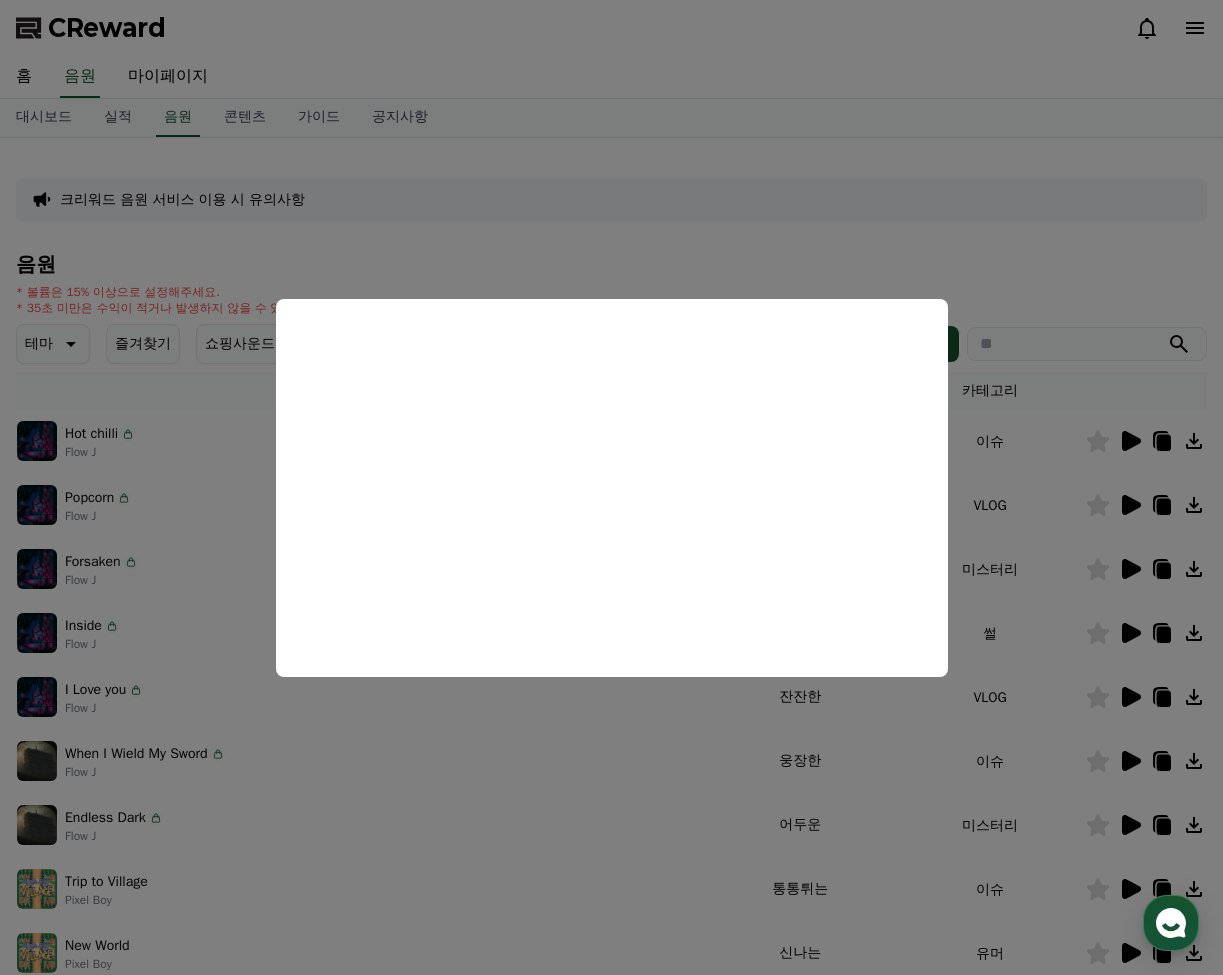 click at bounding box center [611, 487] 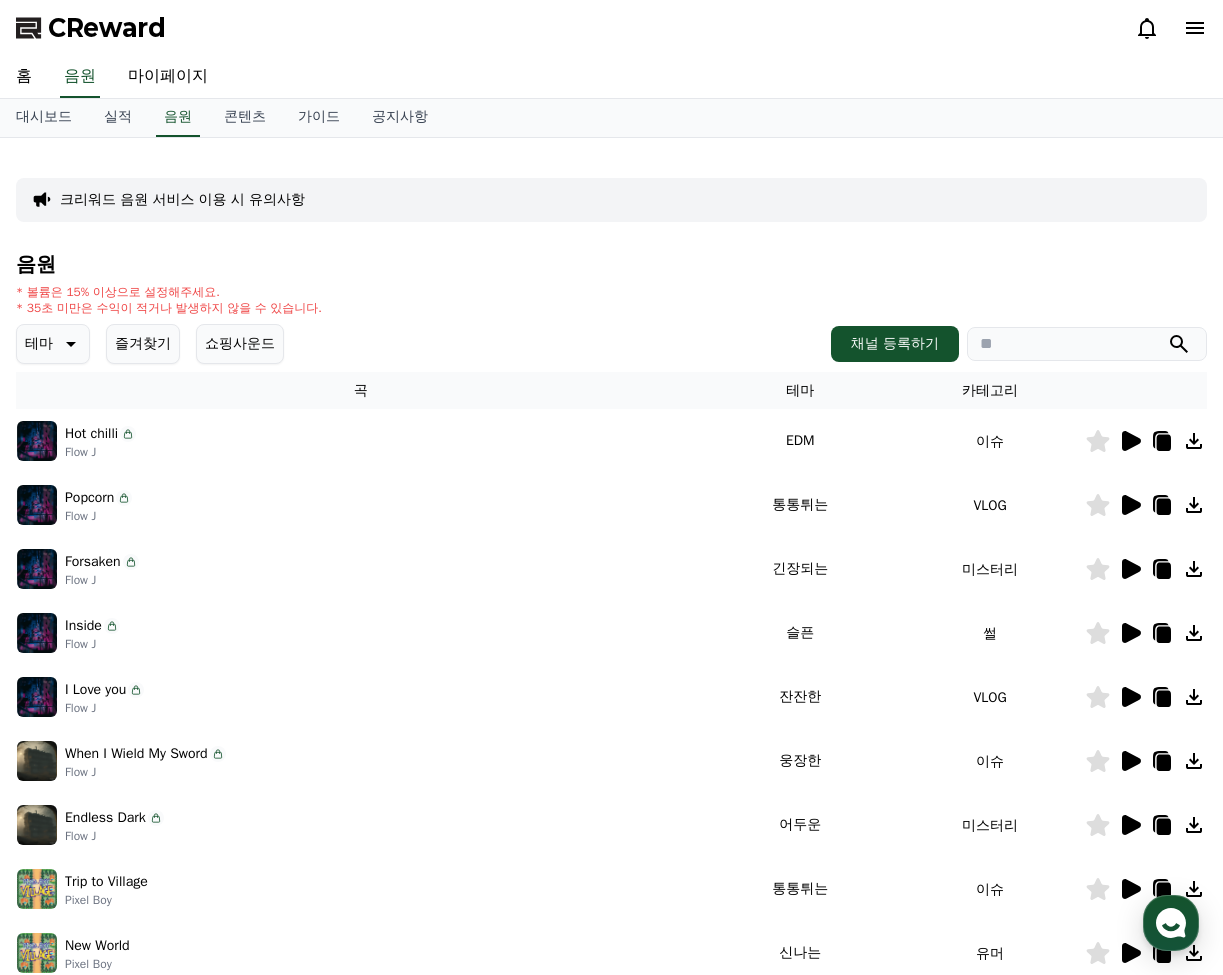 click on "테마" at bounding box center [53, 344] 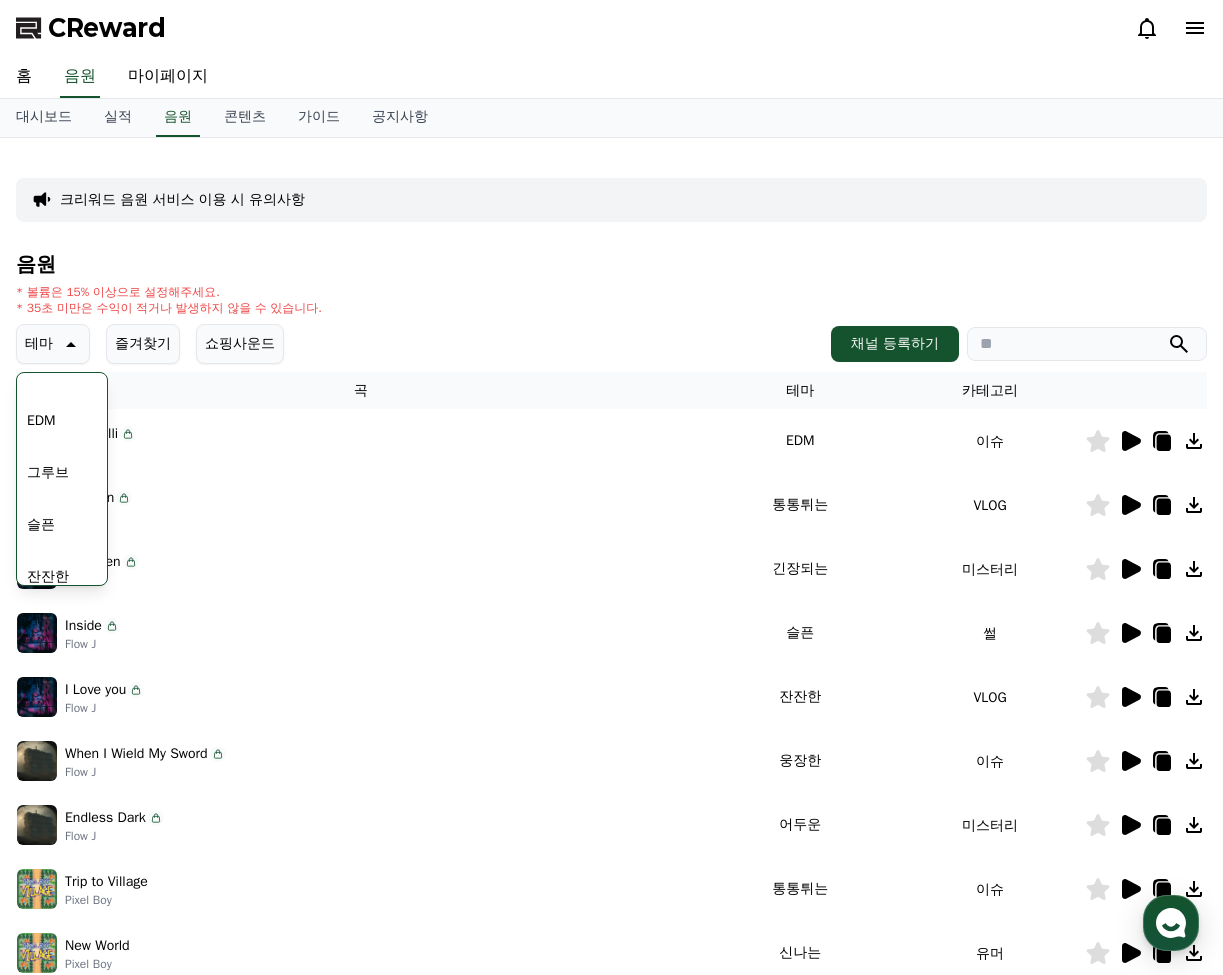 scroll, scrollTop: 500, scrollLeft: 0, axis: vertical 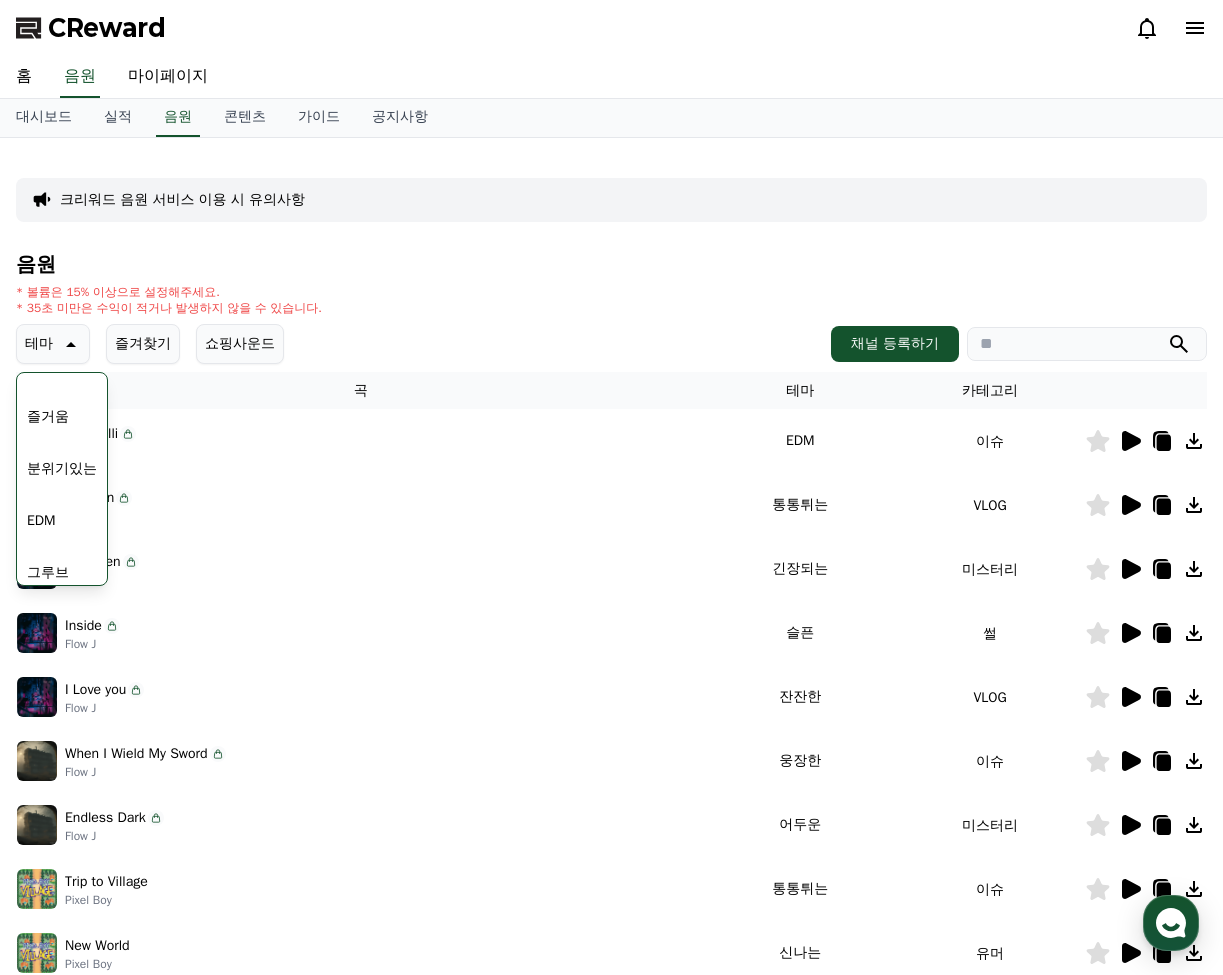 click on "즐거움" at bounding box center (48, 417) 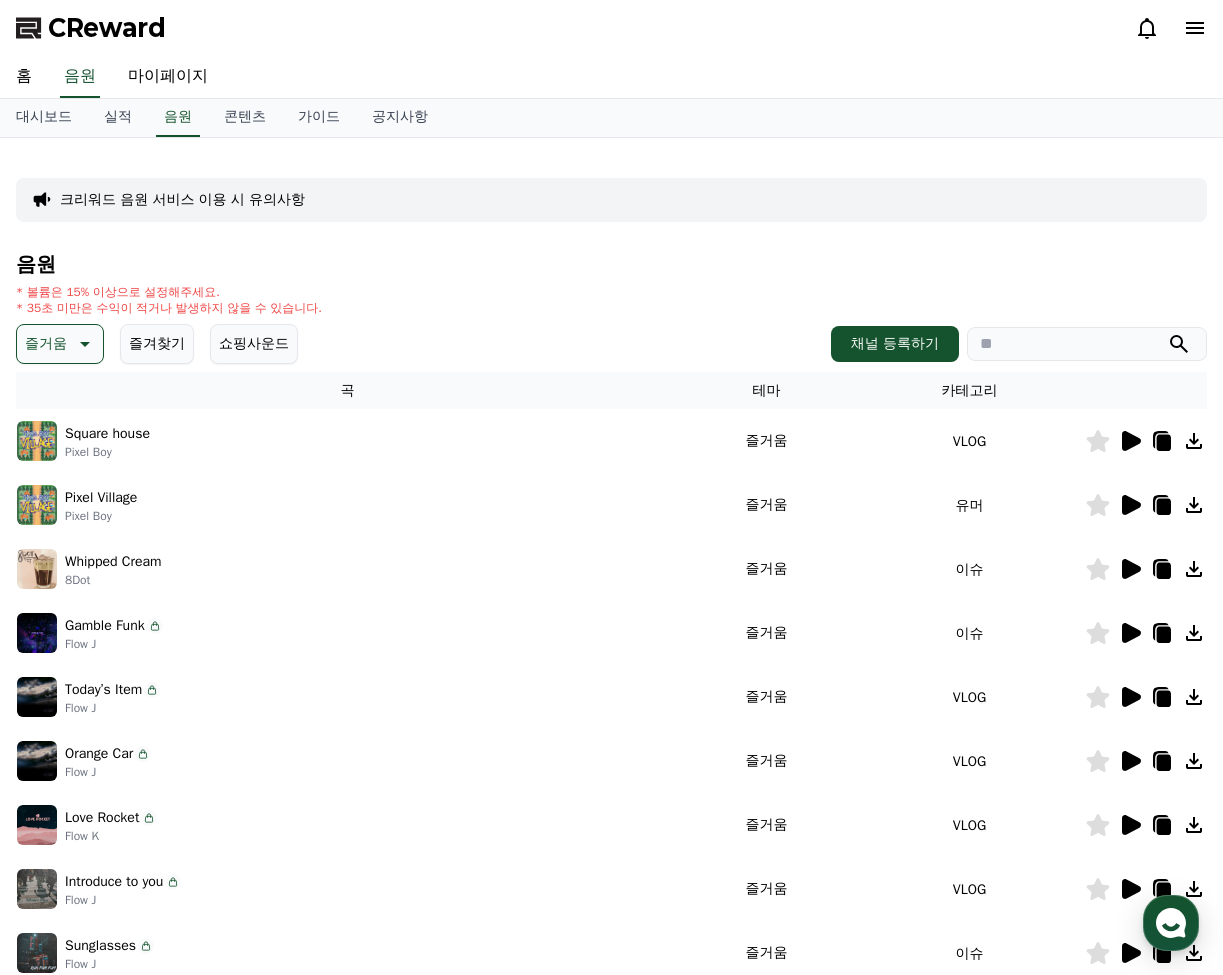 scroll, scrollTop: 0, scrollLeft: 0, axis: both 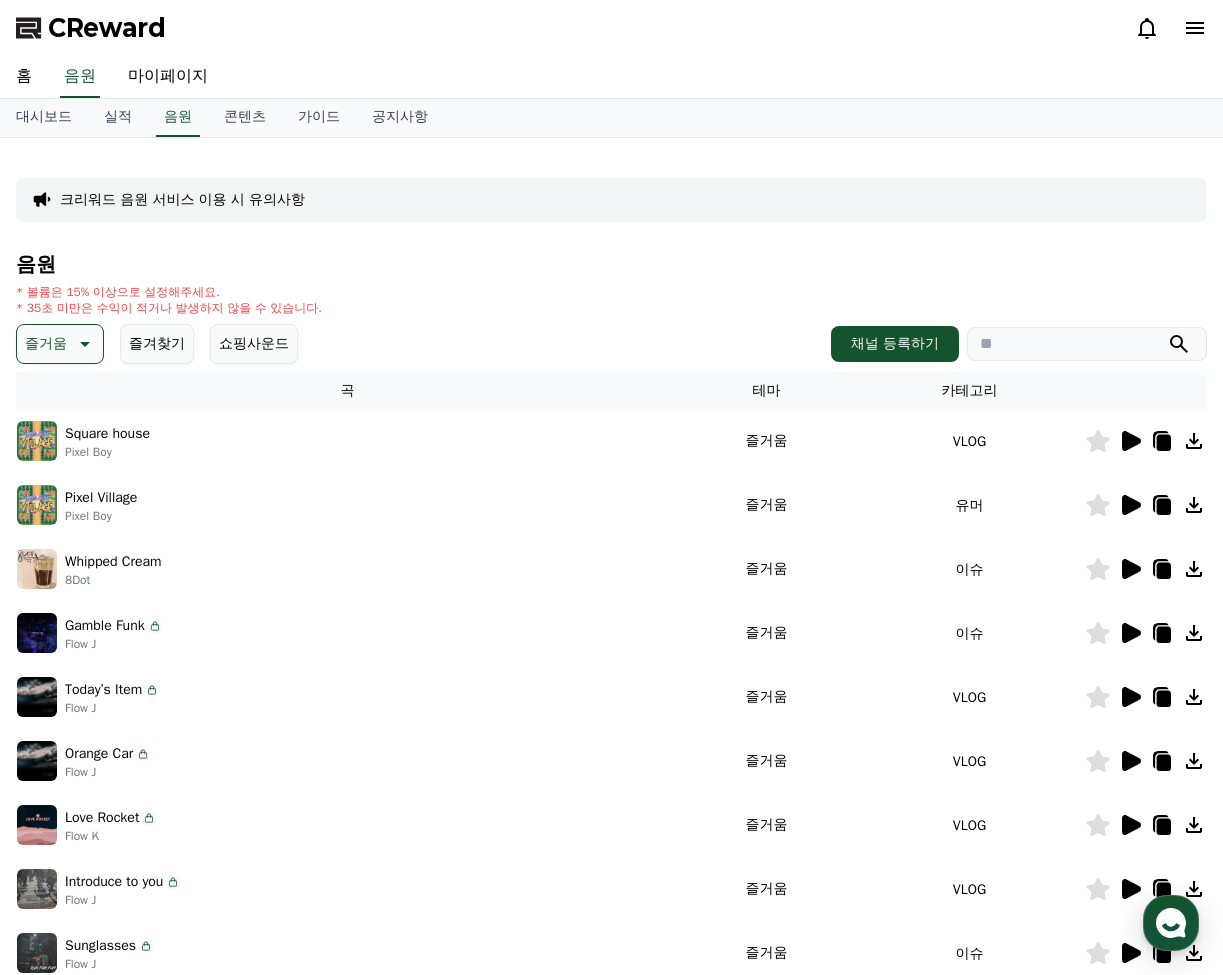 click 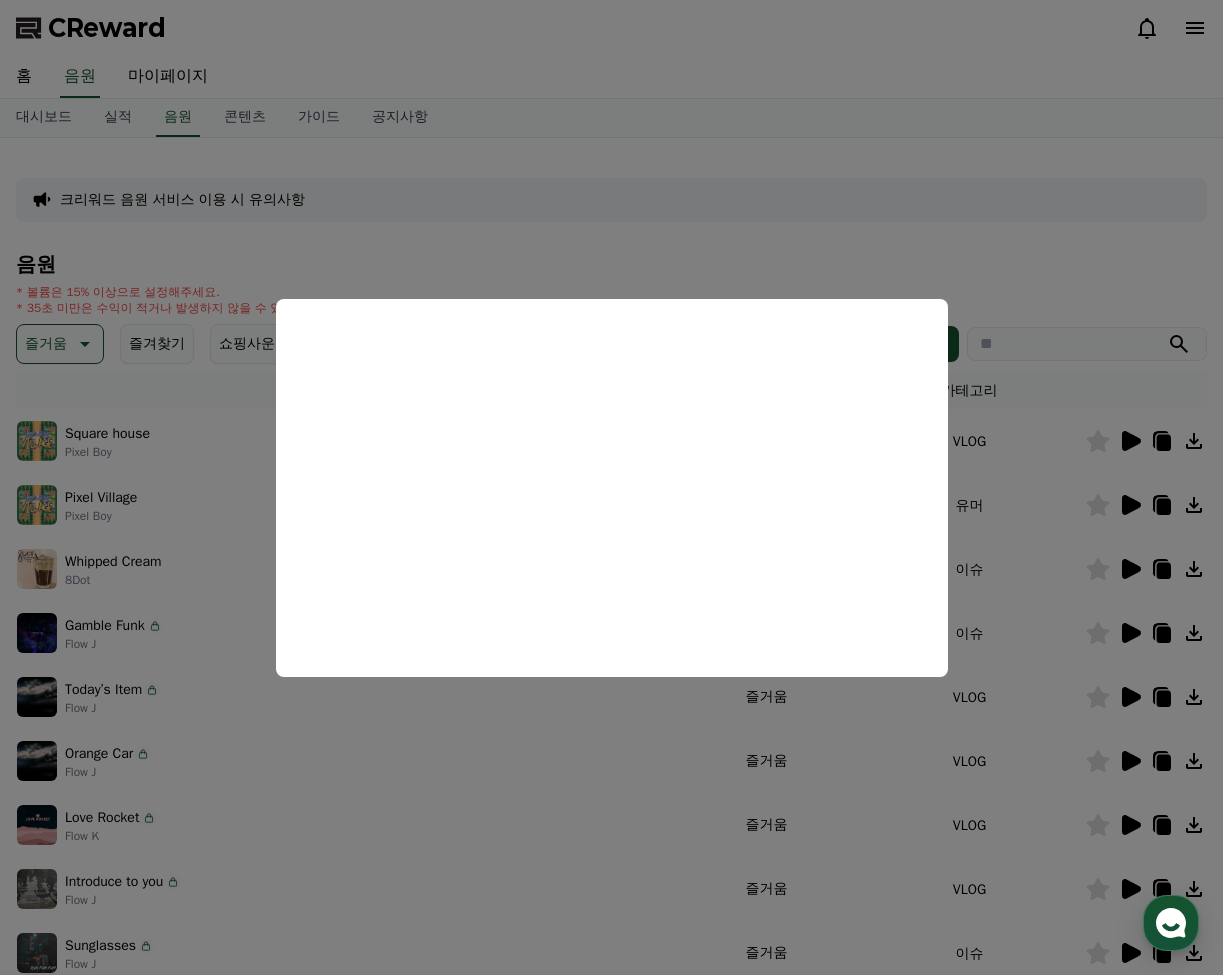 click at bounding box center [611, 487] 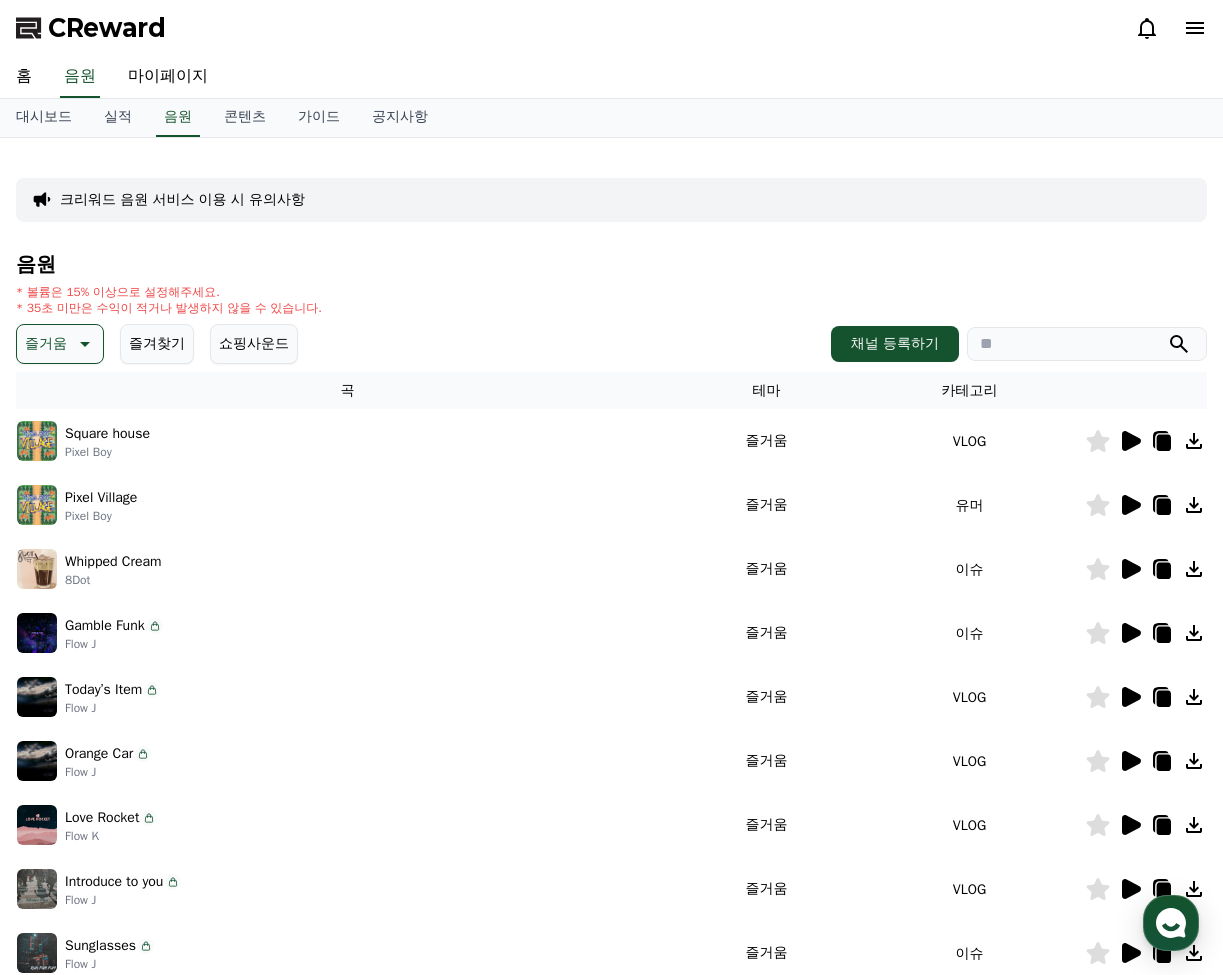 click on "즐겨찾기" at bounding box center (157, 344) 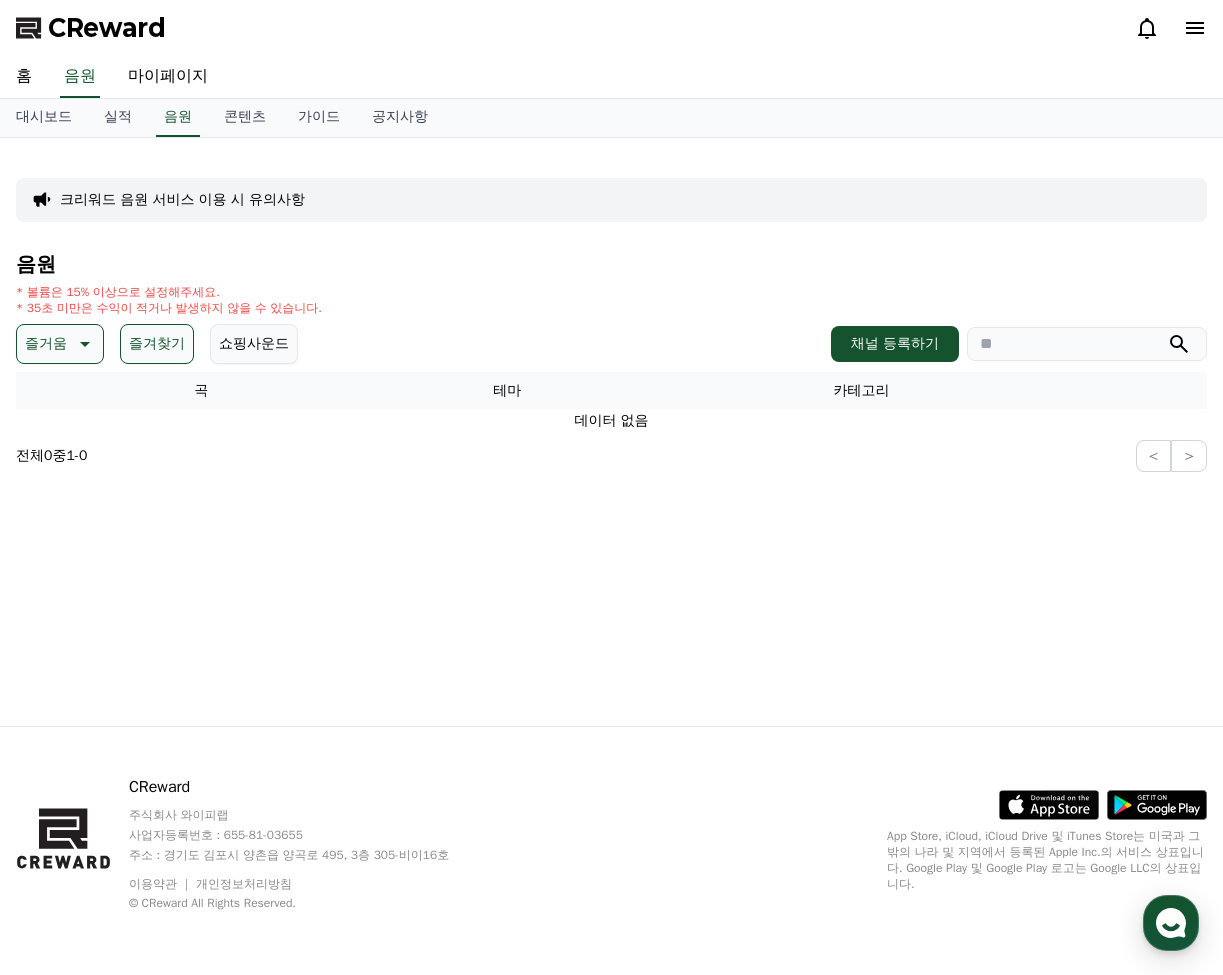 click on "즐겨찾기" at bounding box center [157, 344] 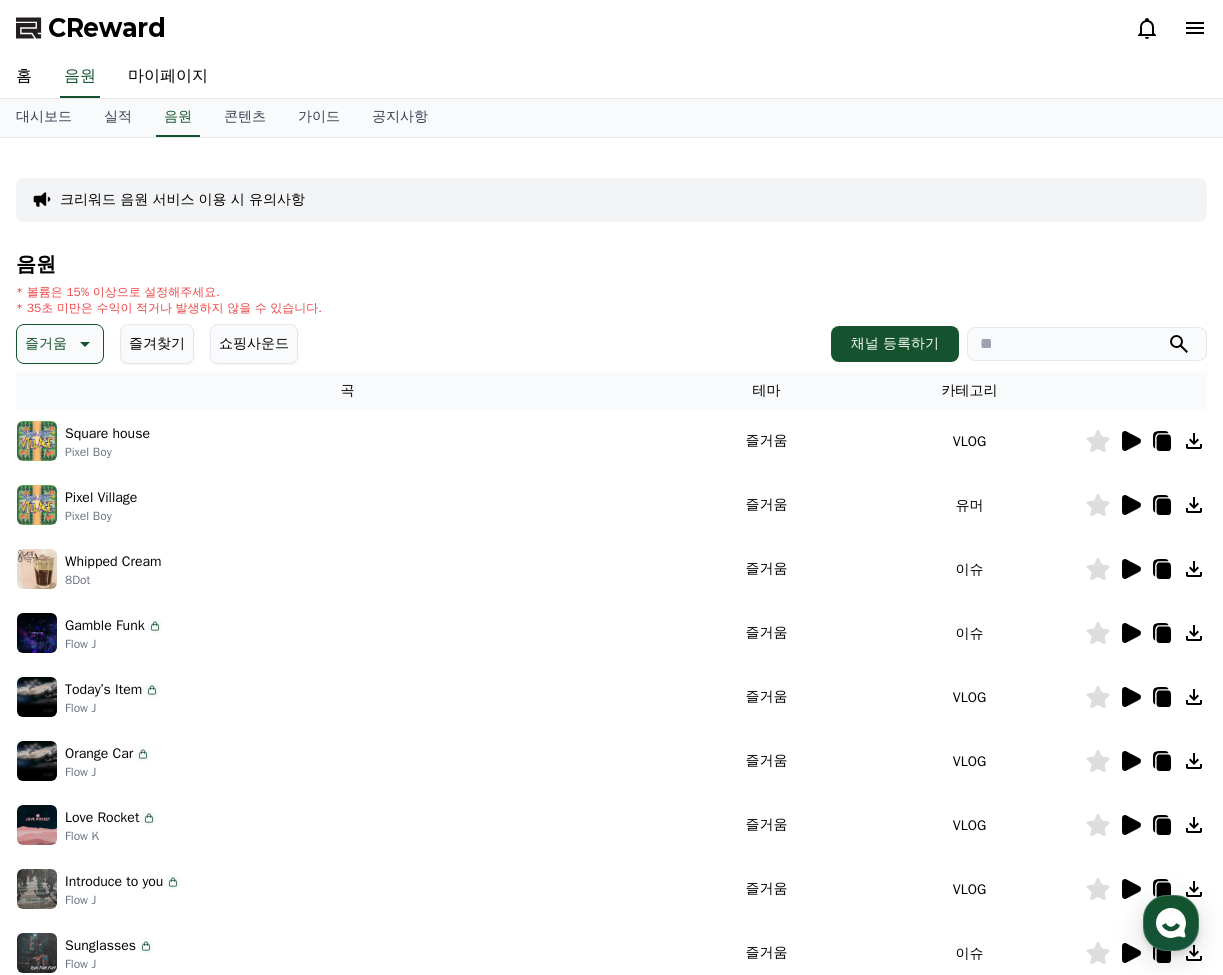 click 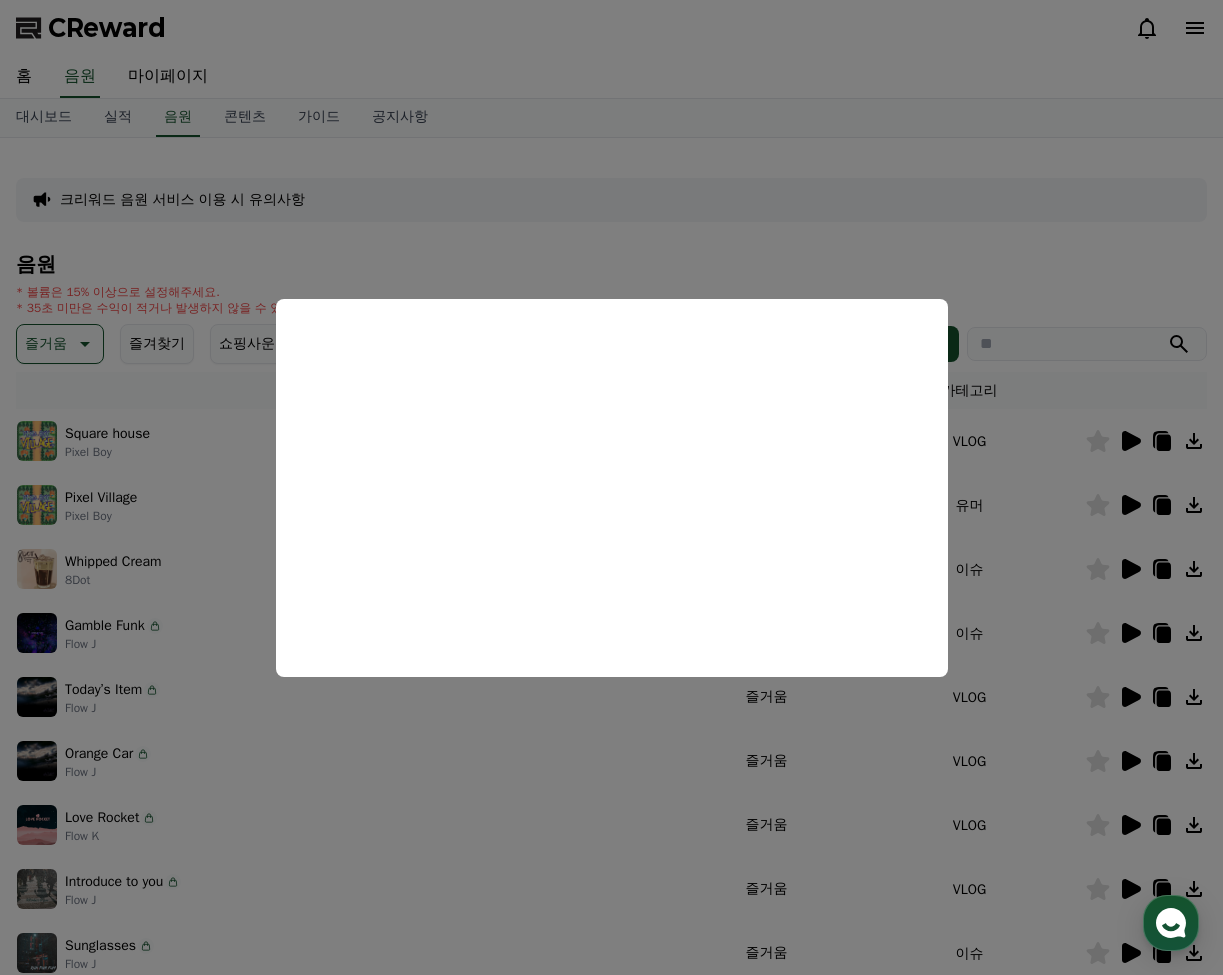 click at bounding box center (611, 487) 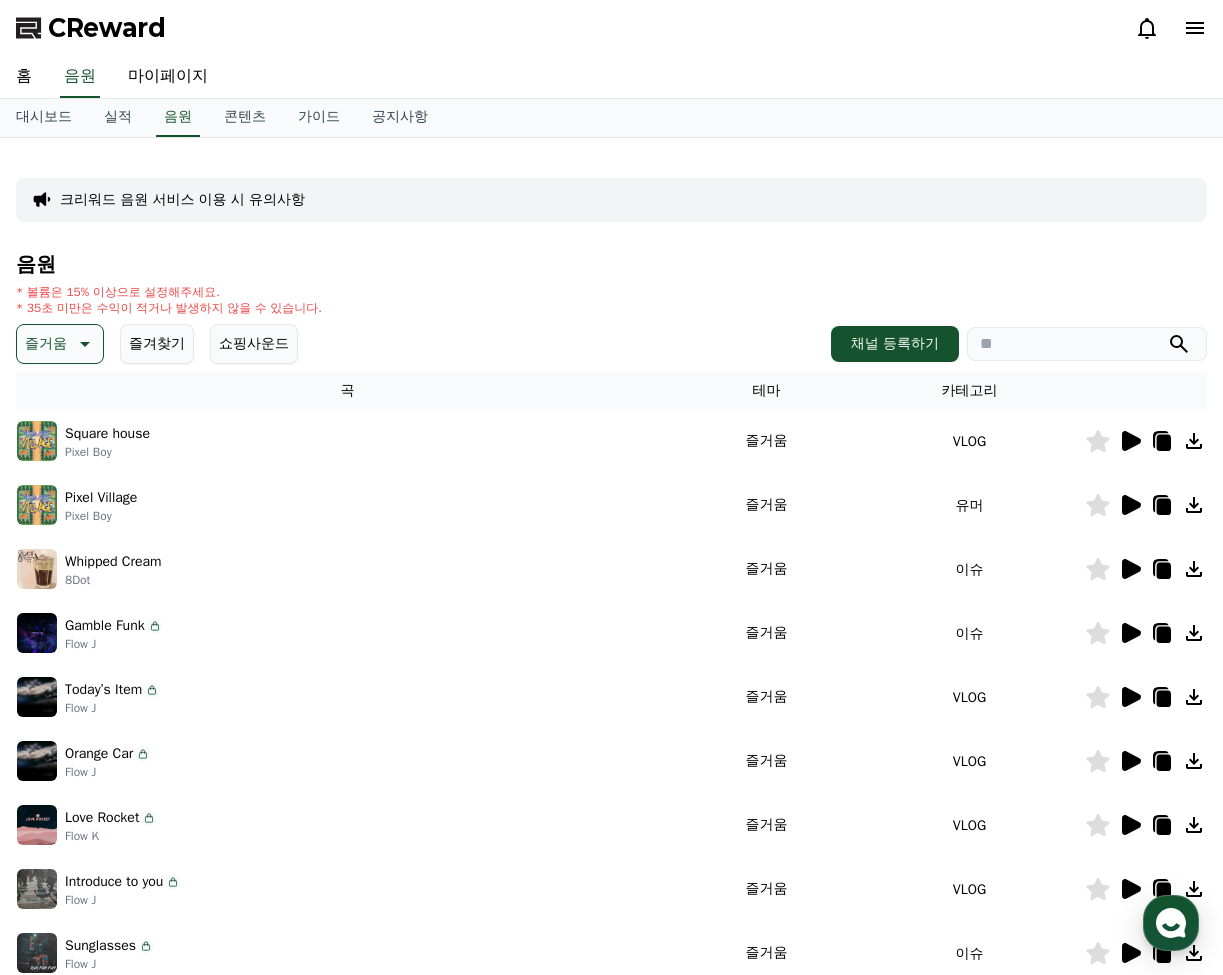 click on "즐거움" at bounding box center (60, 344) 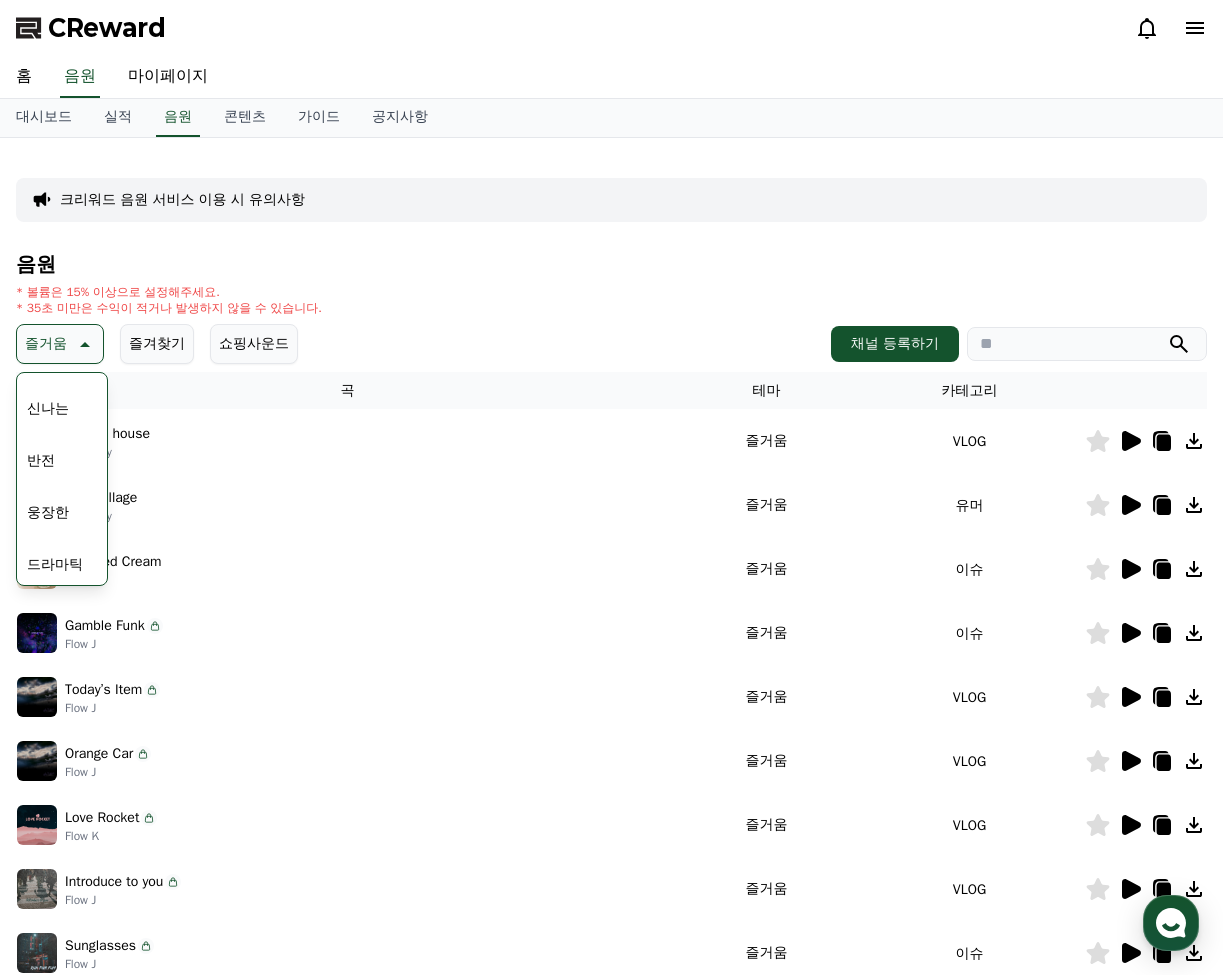 scroll, scrollTop: 400, scrollLeft: 0, axis: vertical 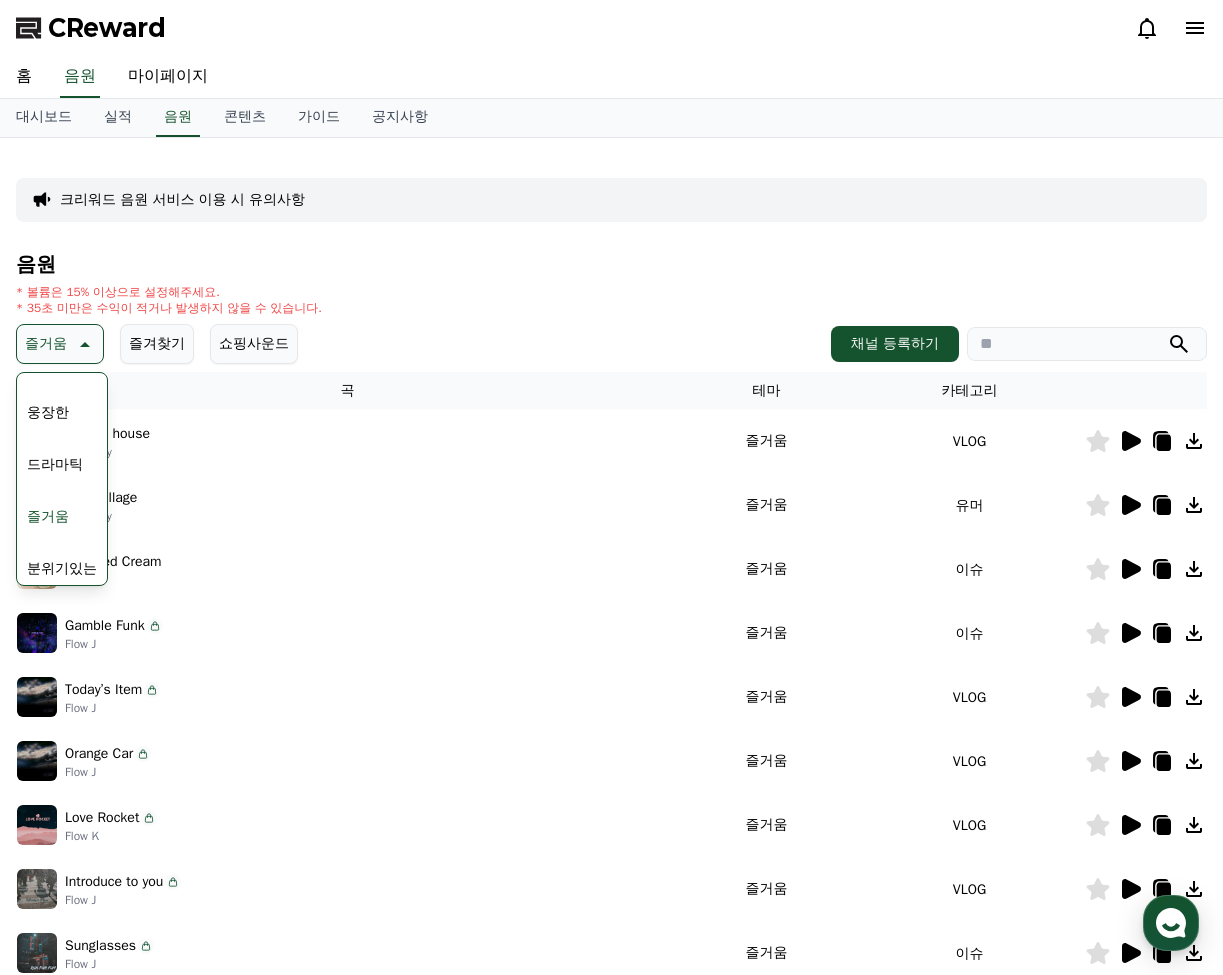 click on "음원   * 볼륨은 15% 이상으로 설정해주세요.   * 35초 미만은 수익이 적거나 발생하지 않을 수 있습니다.   즐거움       테마     전체  환상적인  호기심  어두운  밝은  통통튀는  신나는  반전  웅장한  드라마틱  즐거움  분위기있는  EDM  그루브  슬픈  잔잔한  귀여운  감동적인  긴장되는  코믹한    전체 환상적인 호기심 어두운 밝은 통통튀는 신나는 반전 웅장한 드라마틱 즐거움 분위기있는 EDM 그루브 슬픈 잔잔한 귀여운 감동적인 긴장되는 코믹한   즐겨찾기   쇼핑사운드     채널 등록하기         곡 테마 카테고리     Square house     Pixel Boy   즐거움 VLOG           Pixel Village     Pixel Boy   즐거움 유머           Whipped Cream     8Dot   즐거움 이슈           Gamble Funk     Flow J   즐거움 이슈           Today’s Item     Flow J   즐거움 VLOG           Orange Car     Flow J   즐거움 VLOG           Love Rocket" at bounding box center [611, 671] 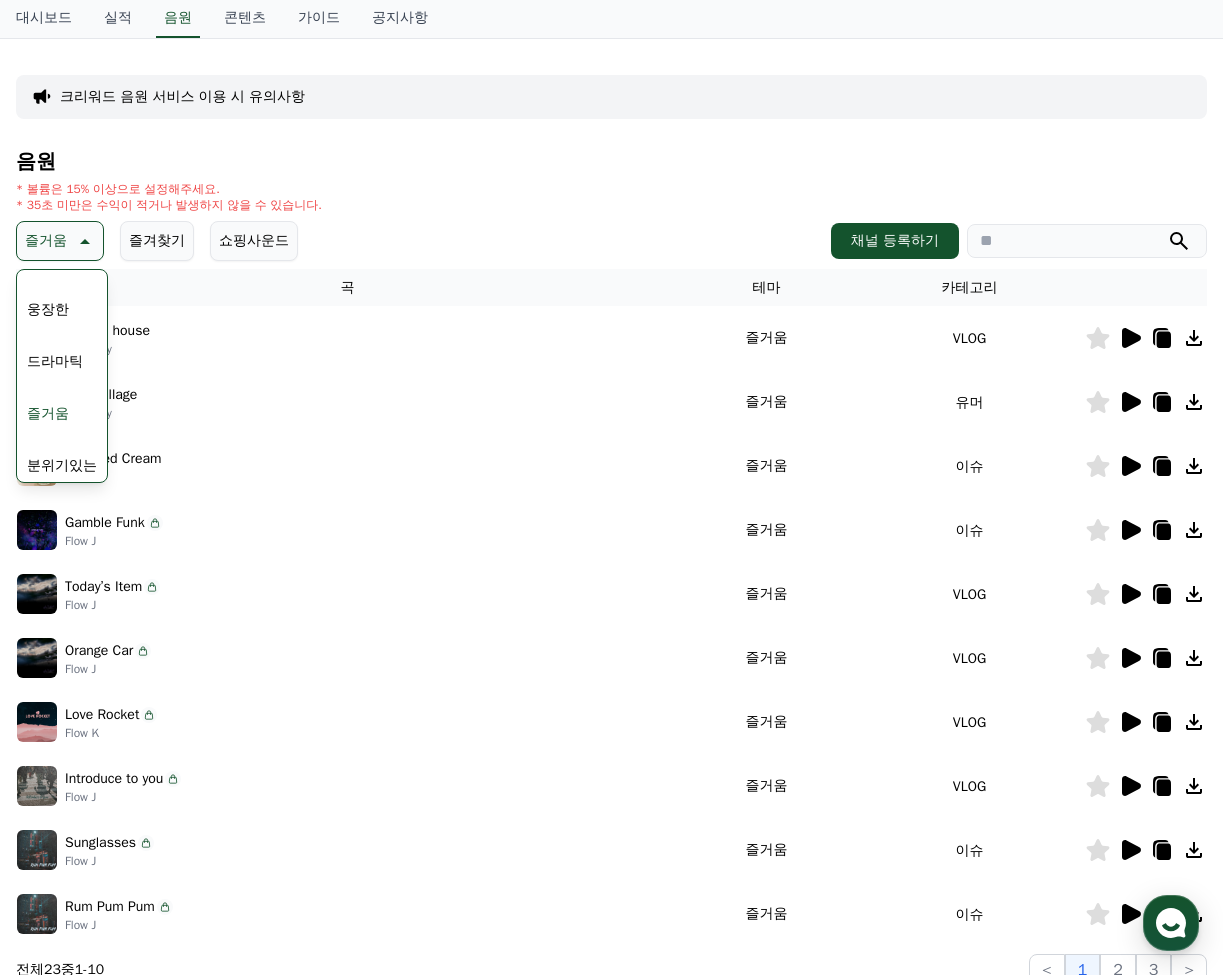 scroll, scrollTop: 379, scrollLeft: 0, axis: vertical 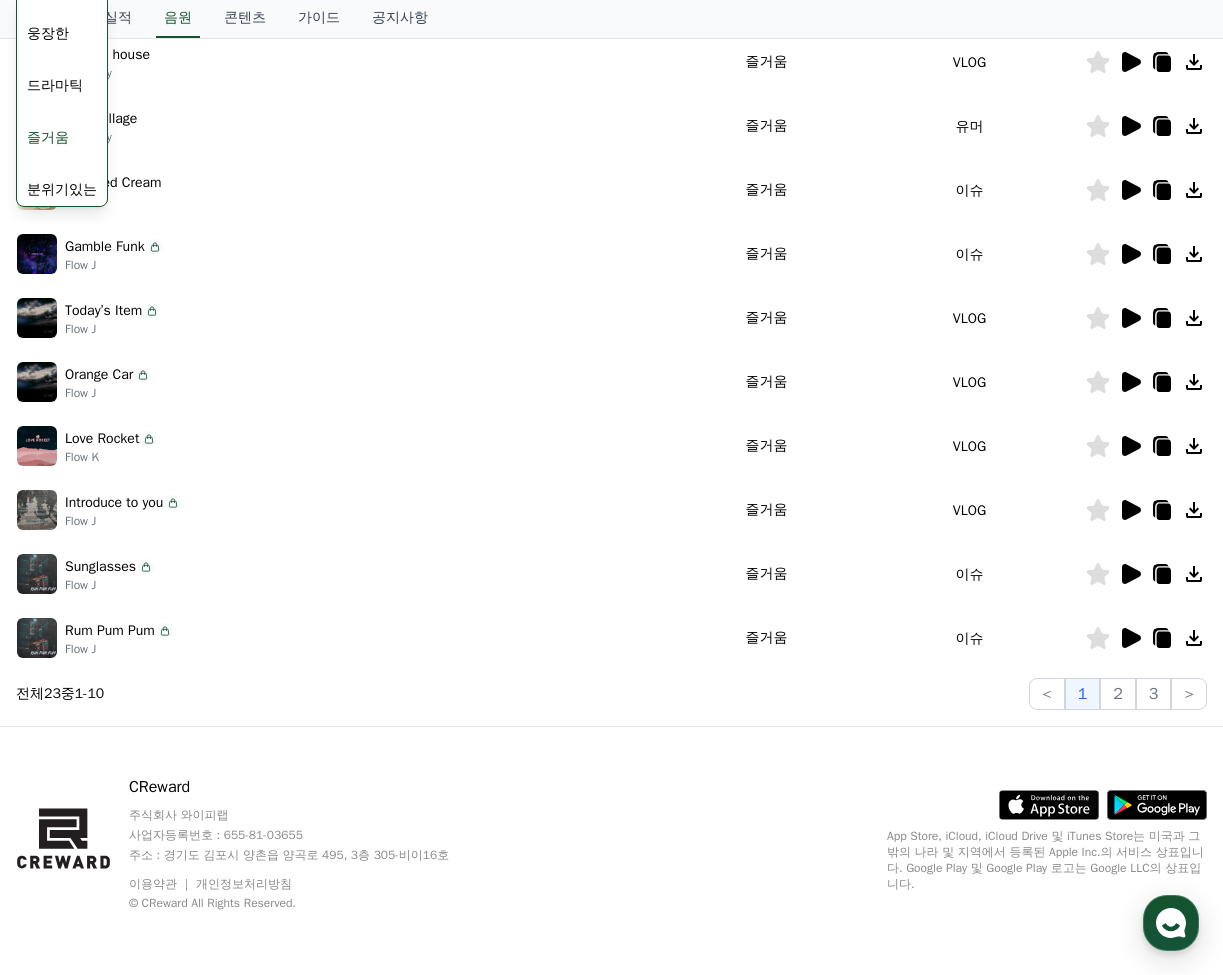click at bounding box center [1146, 638] 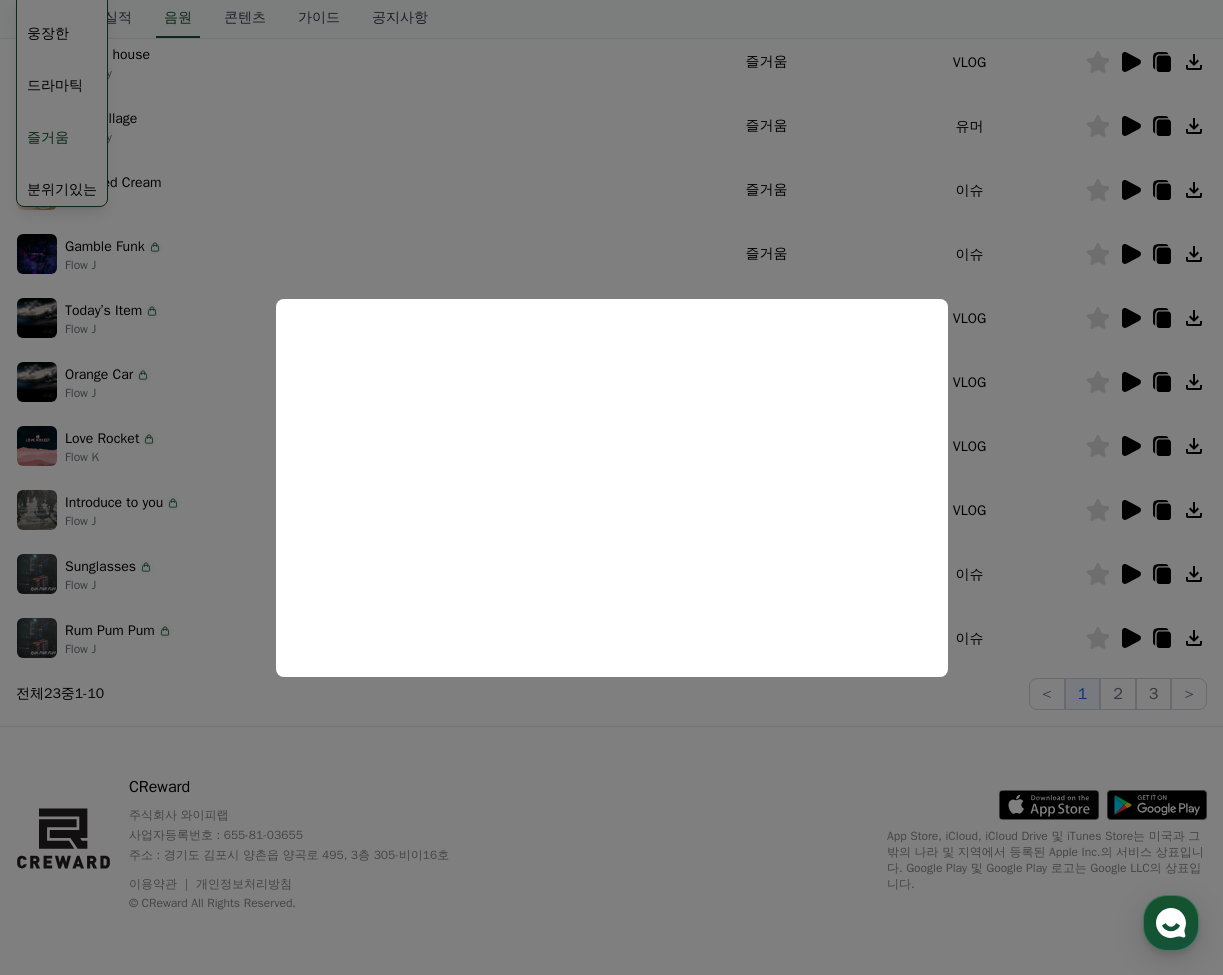 click at bounding box center [611, 487] 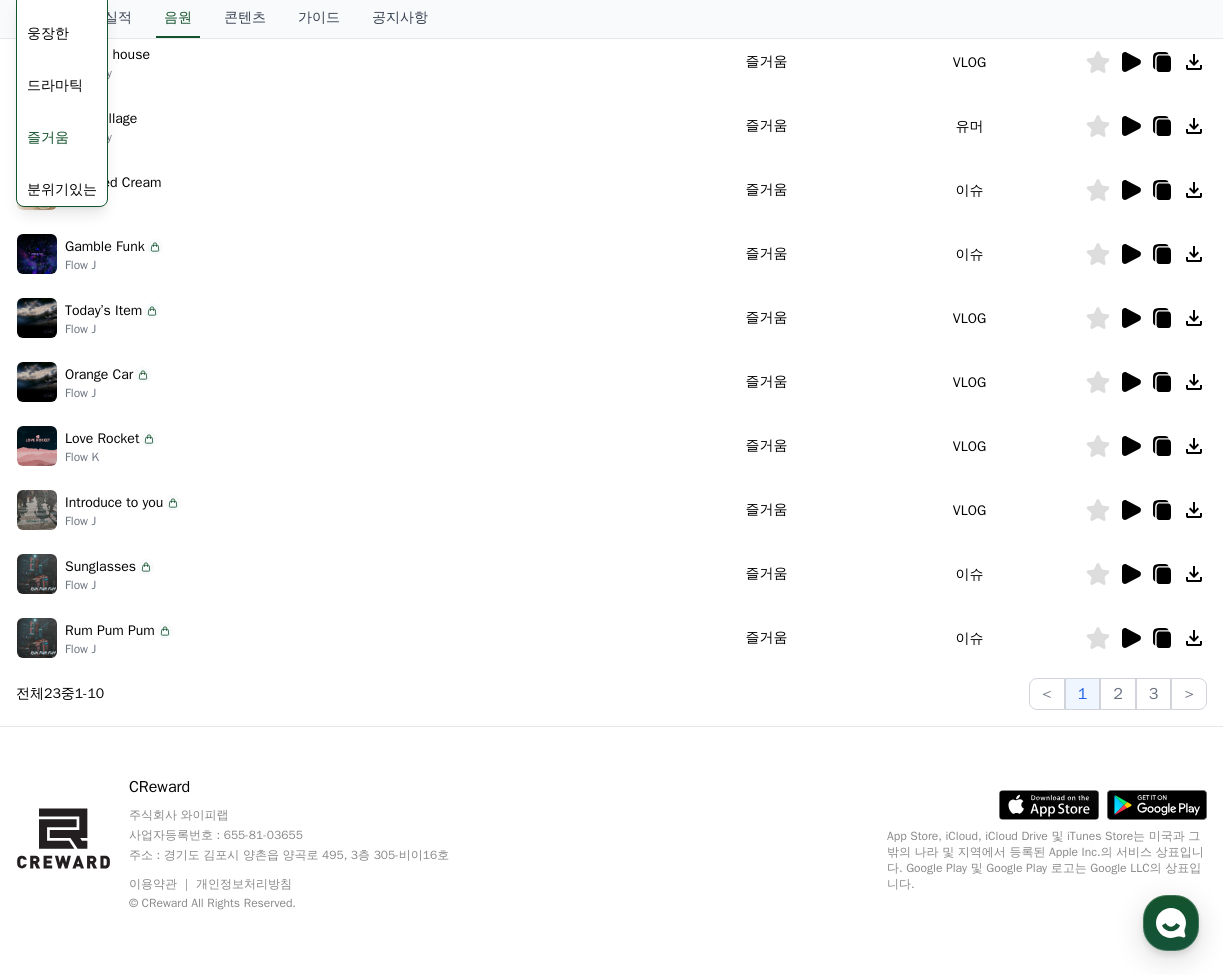 click 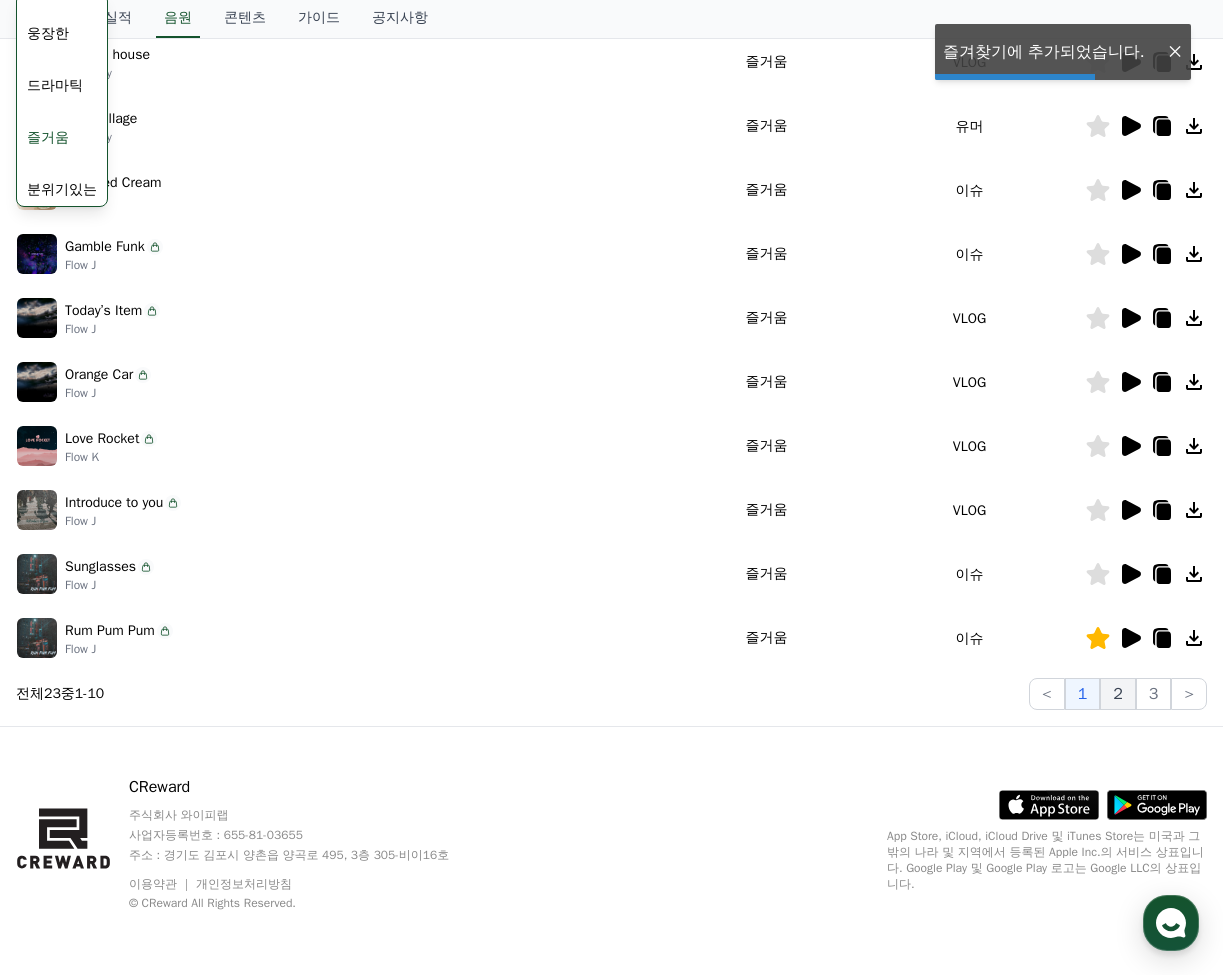 click on "2" 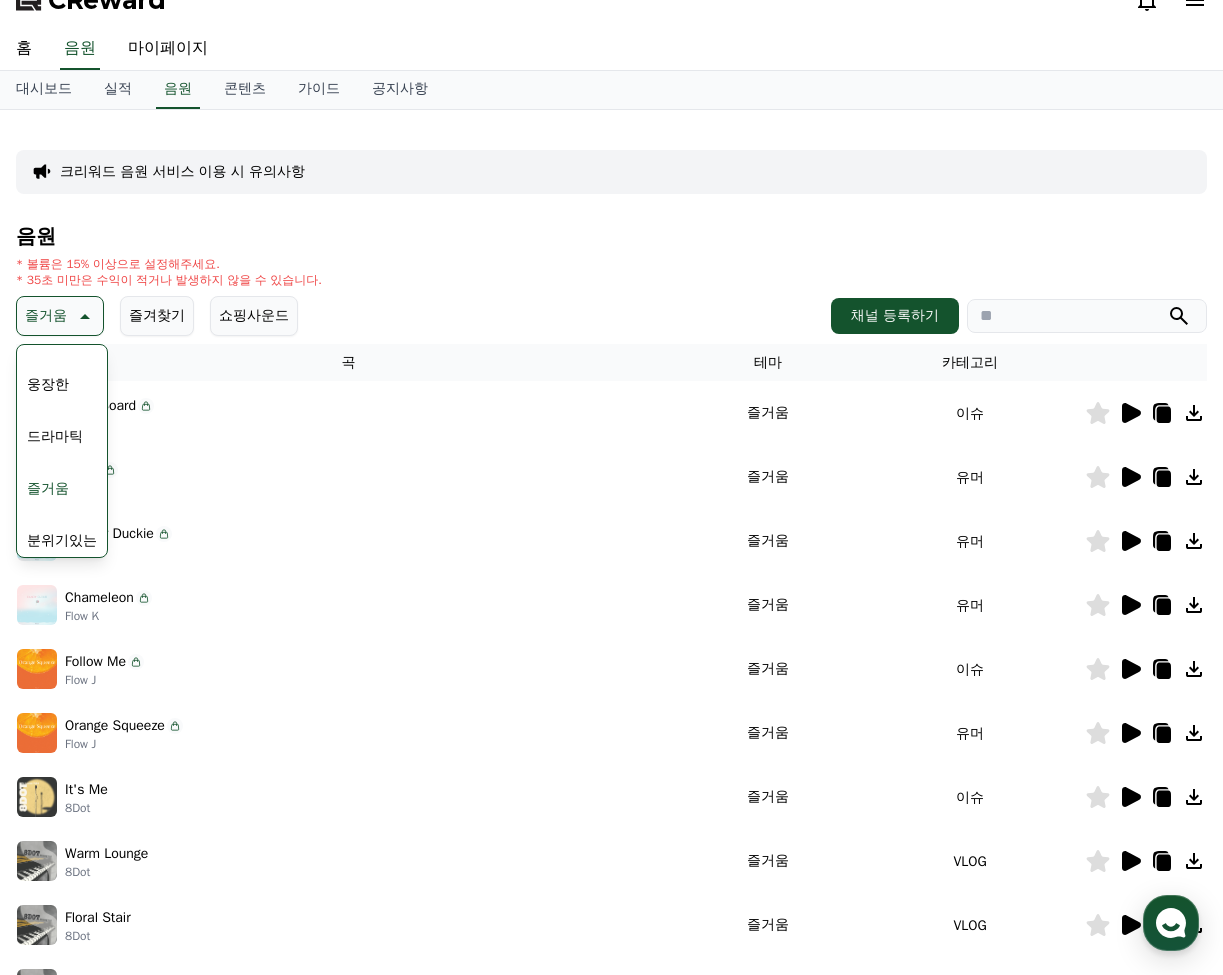 scroll, scrollTop: 0, scrollLeft: 0, axis: both 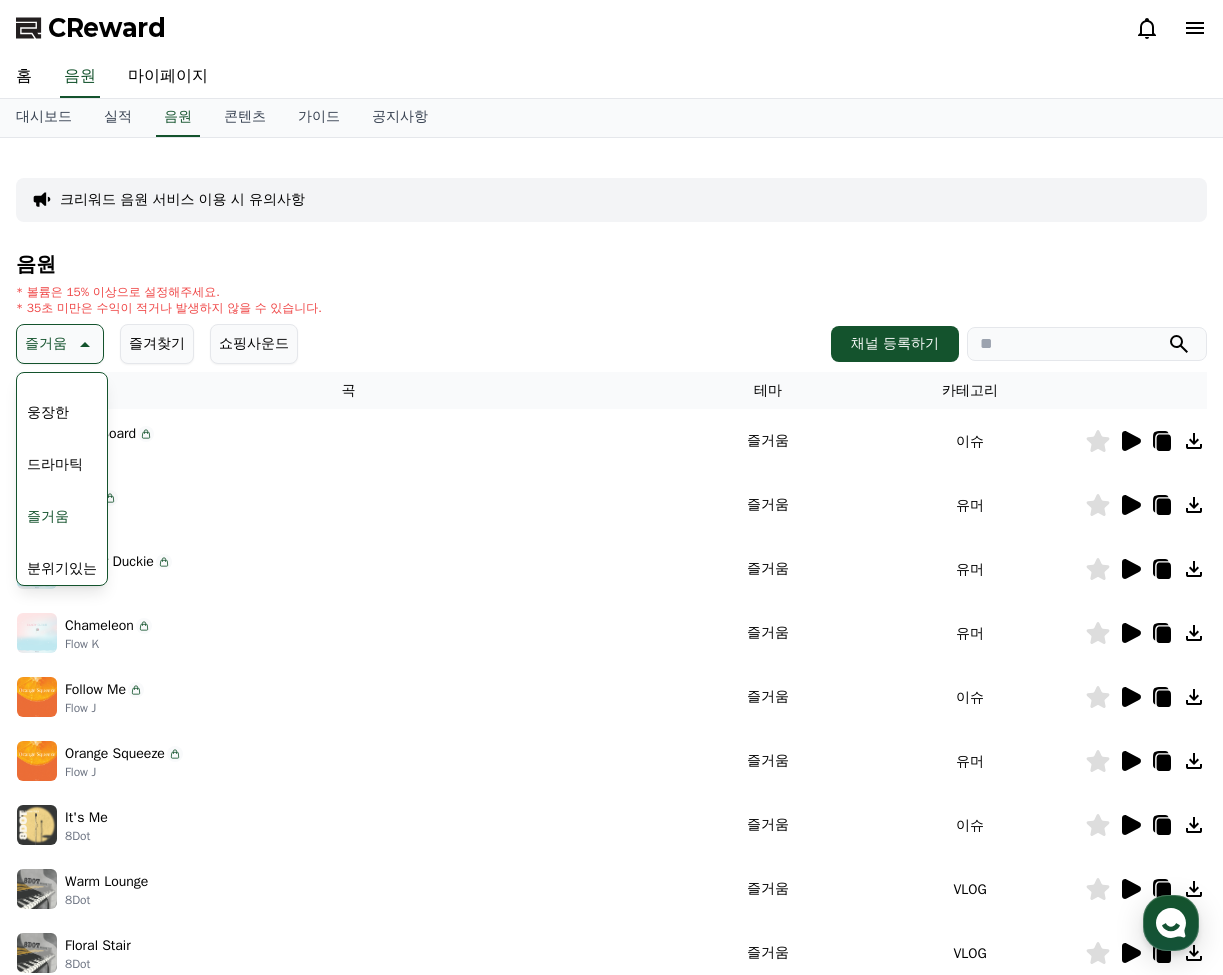 click on "* 35초 미만은 수익이 적거나 발생하지 않을 수 있습니다." at bounding box center (169, 308) 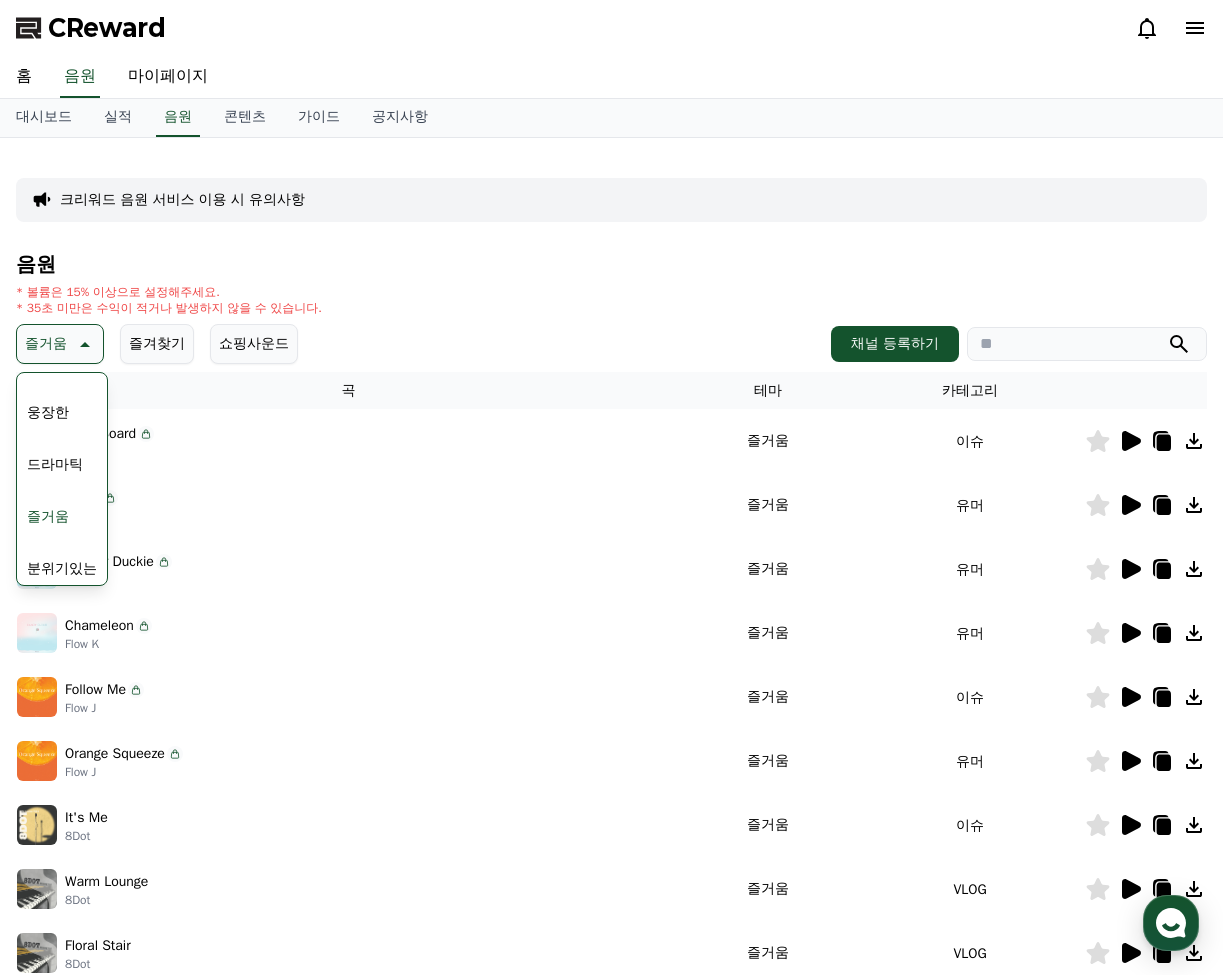 click on "이슈" at bounding box center [970, 441] 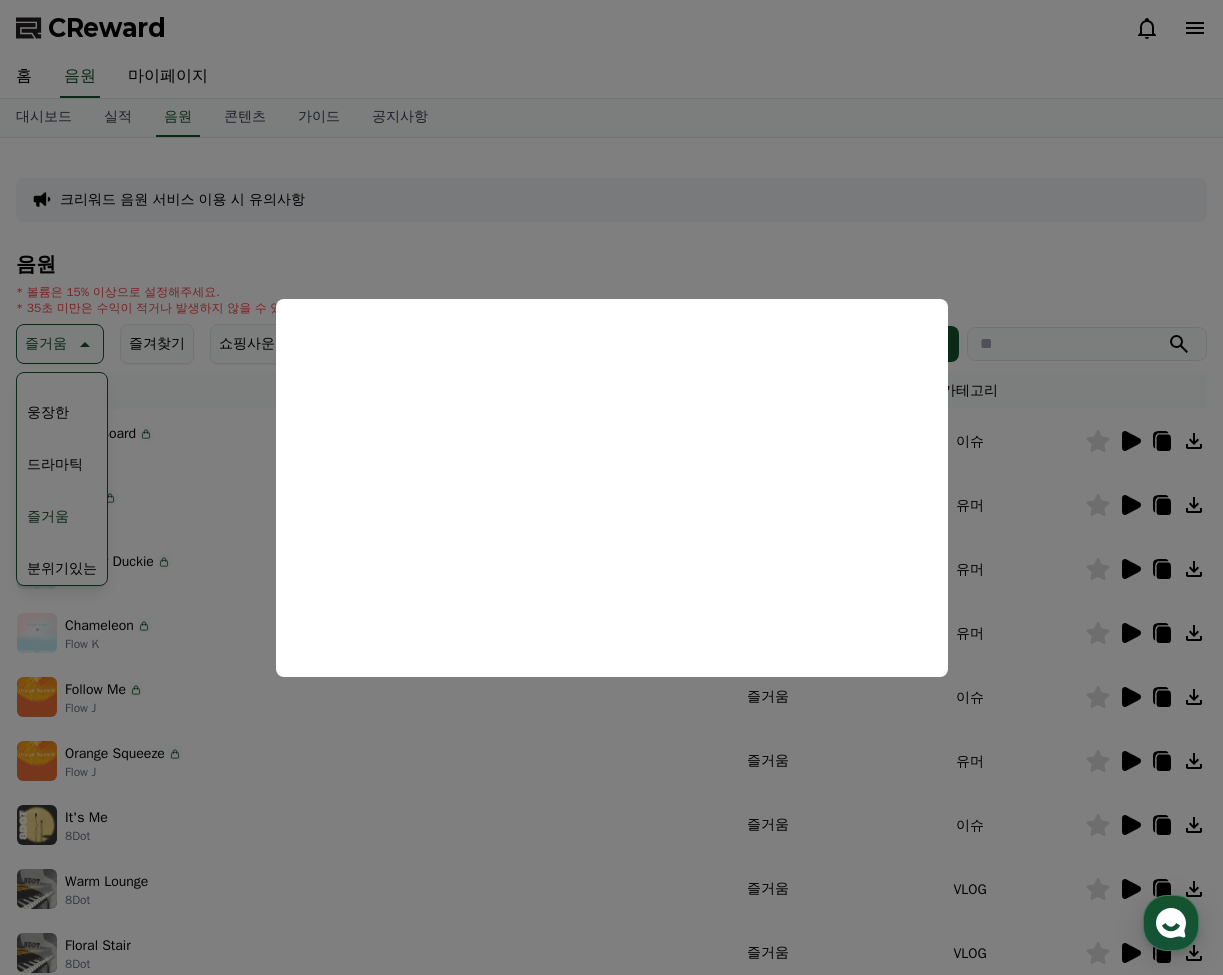 click at bounding box center [611, 487] 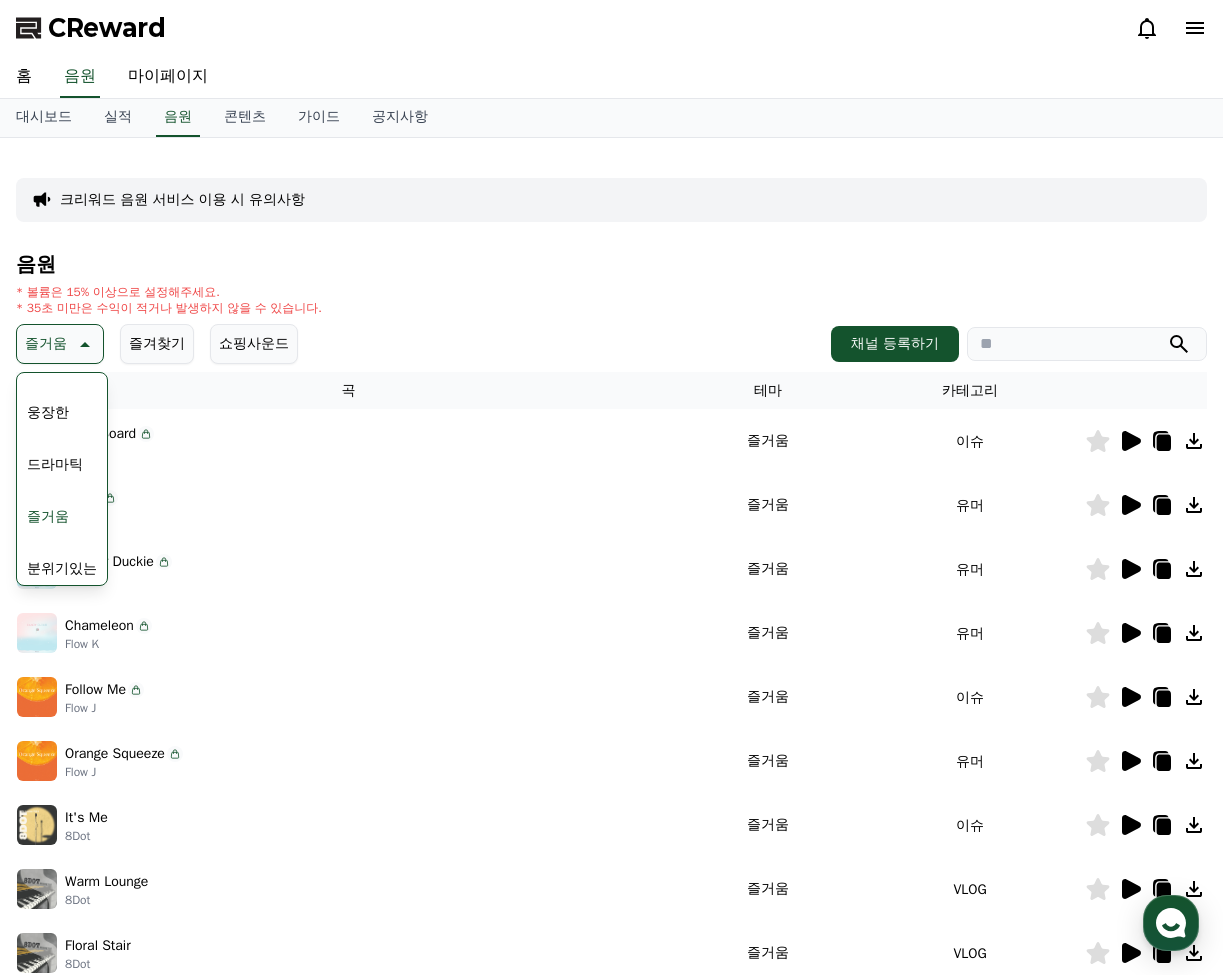 click 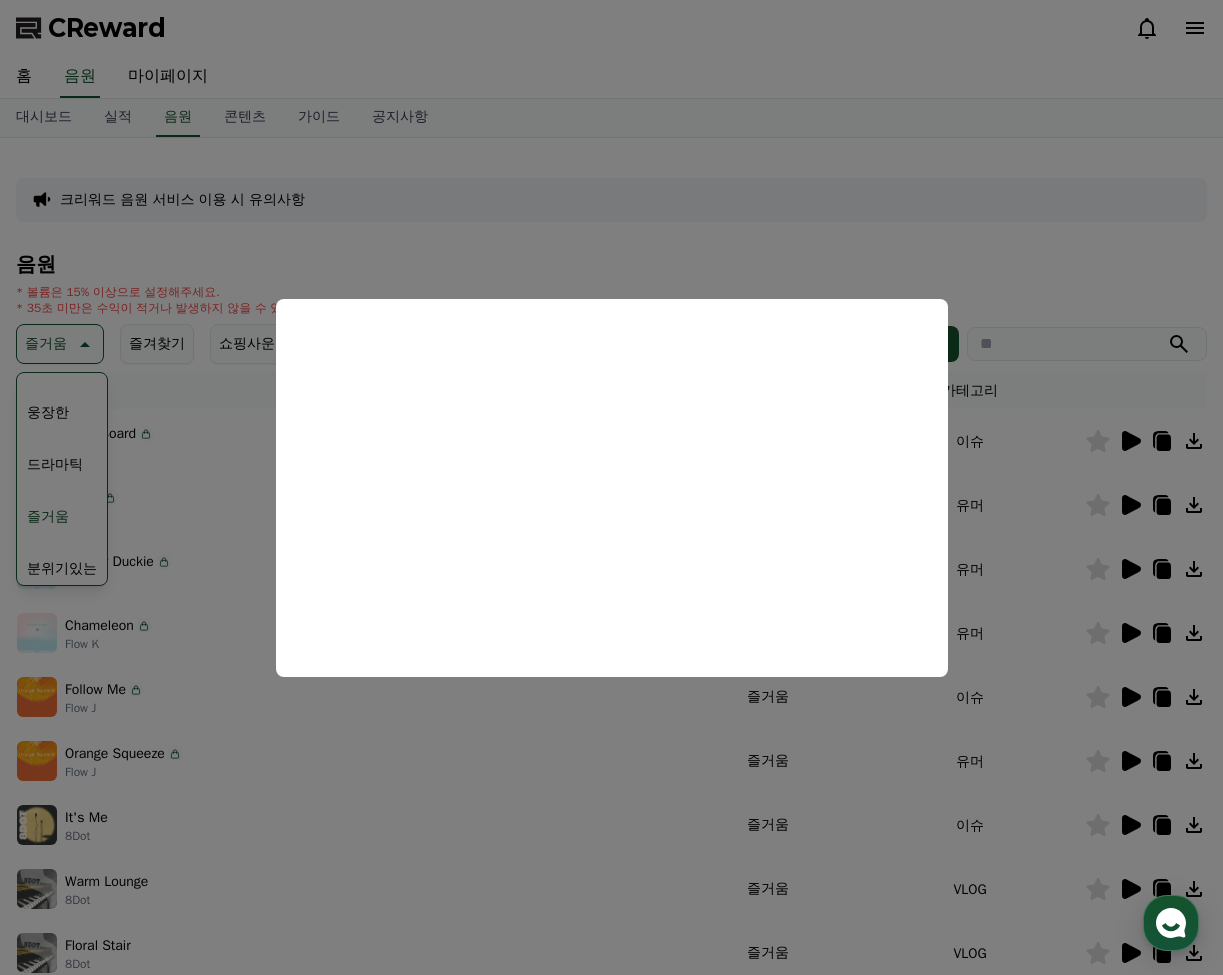 click at bounding box center [611, 487] 